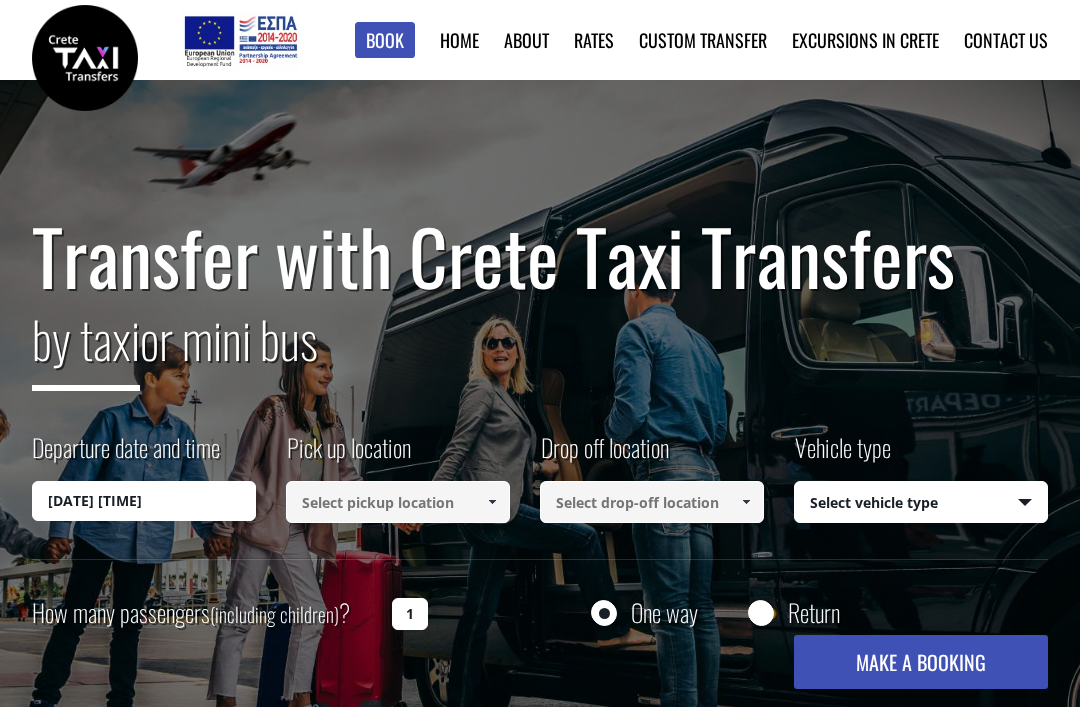 scroll, scrollTop: 0, scrollLeft: 0, axis: both 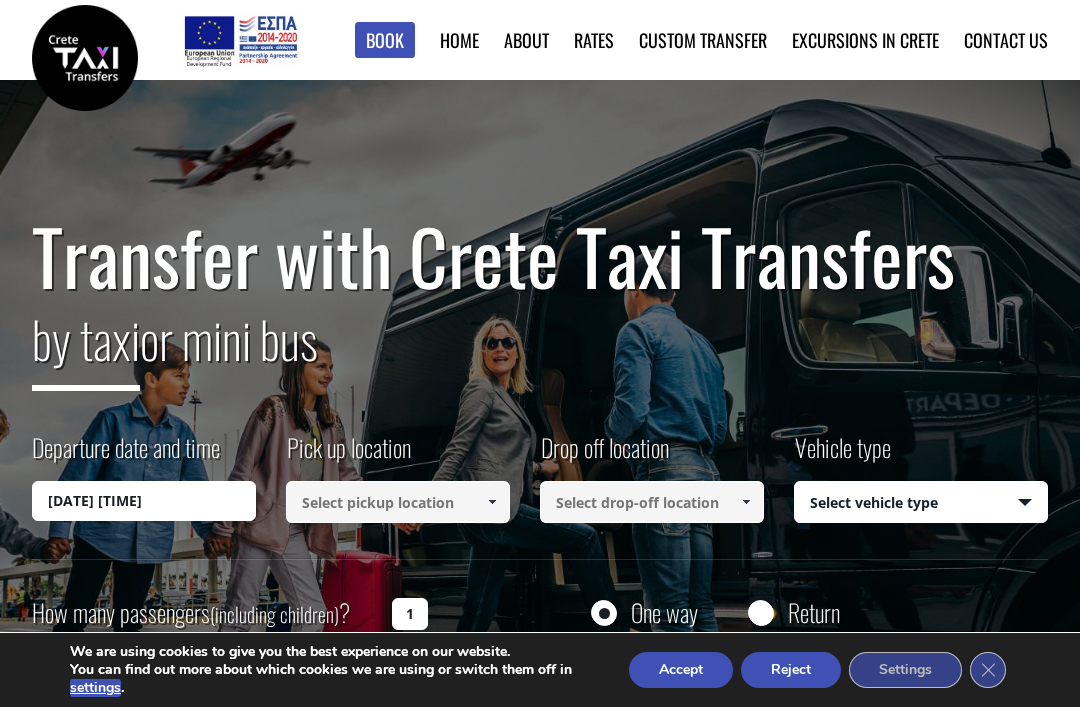 click on "05/08/2025 11:56" at bounding box center (144, 501) 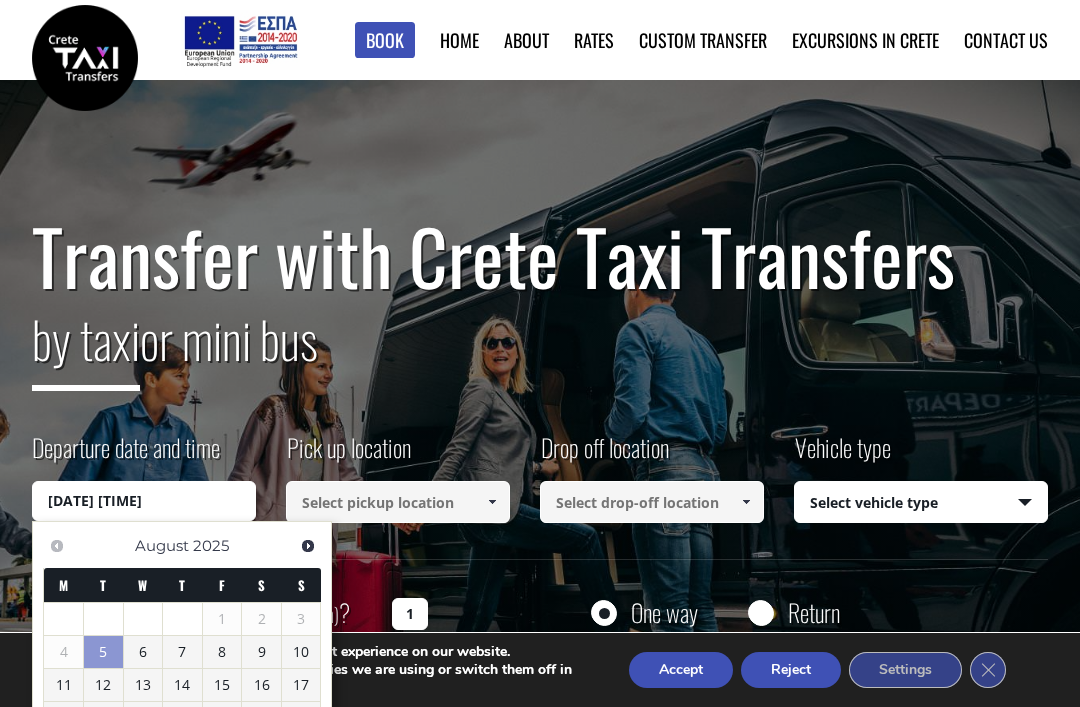 click on "6" at bounding box center (143, 652) 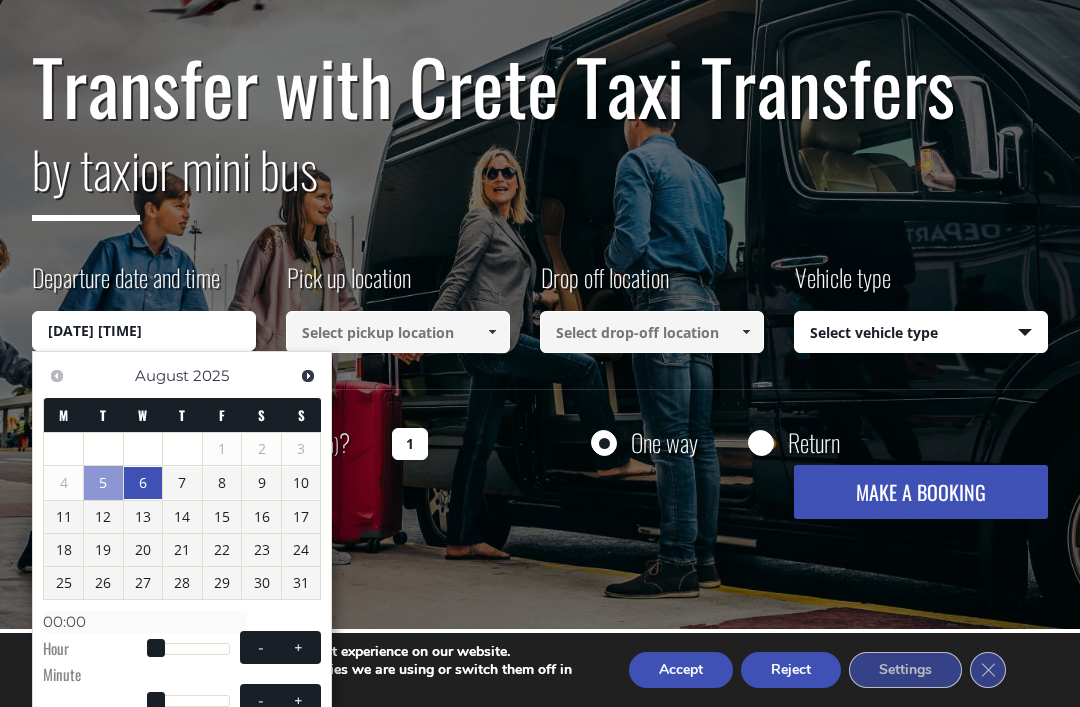 click at bounding box center [398, 332] 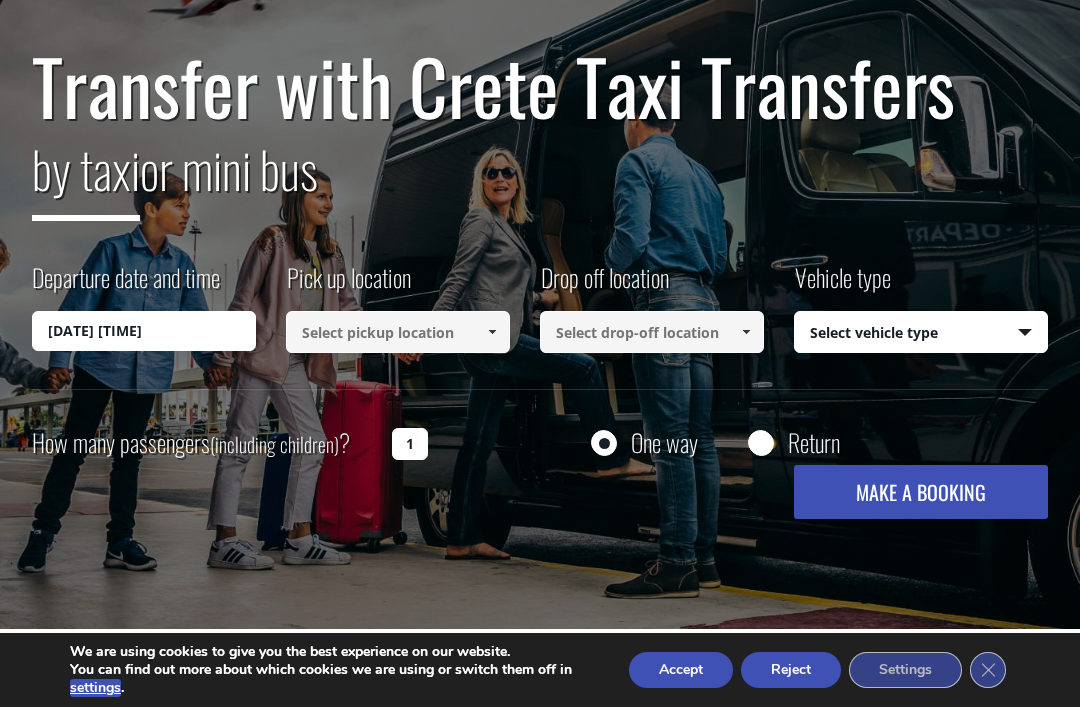 scroll, scrollTop: 169, scrollLeft: 0, axis: vertical 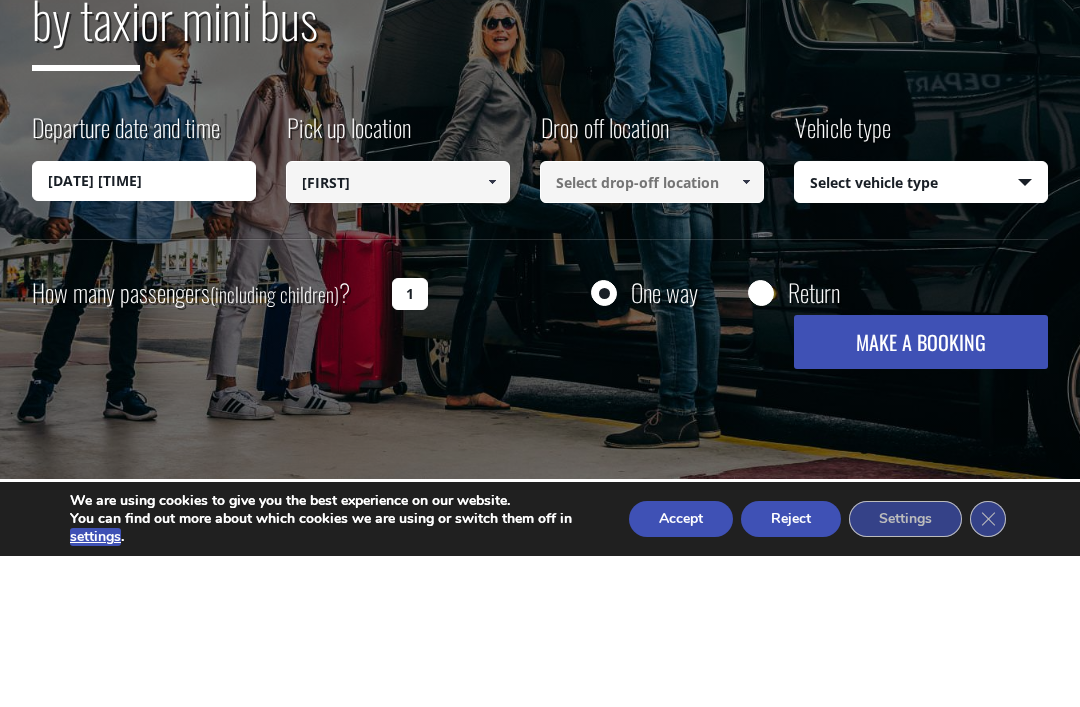 click at bounding box center [492, 333] 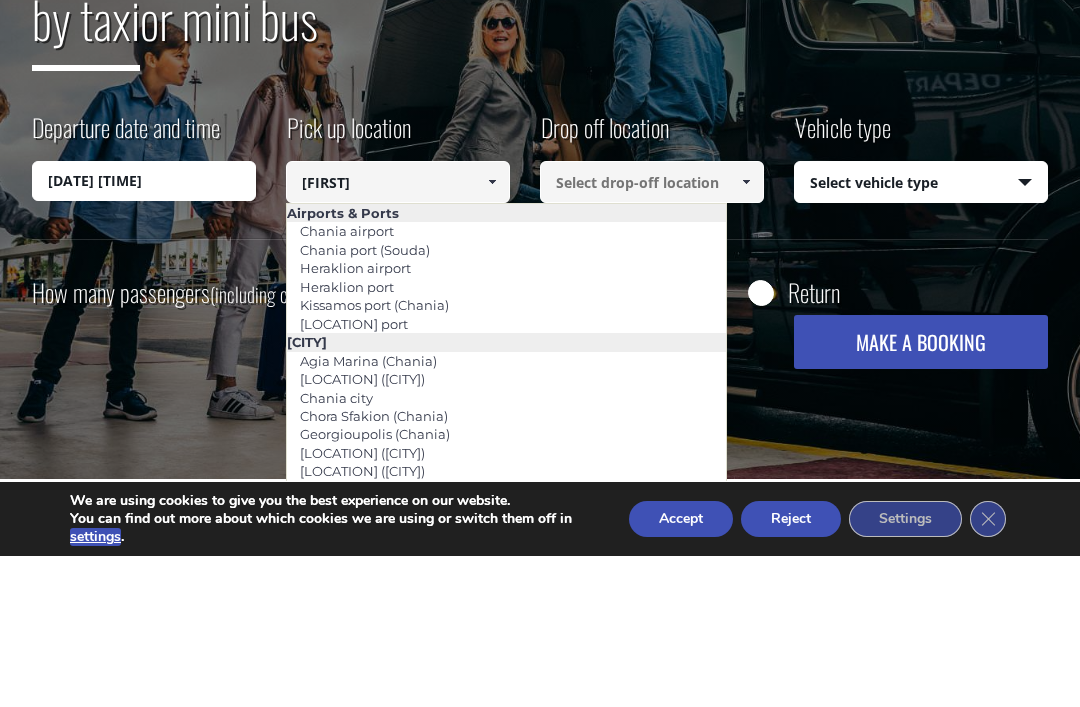 type on "J" 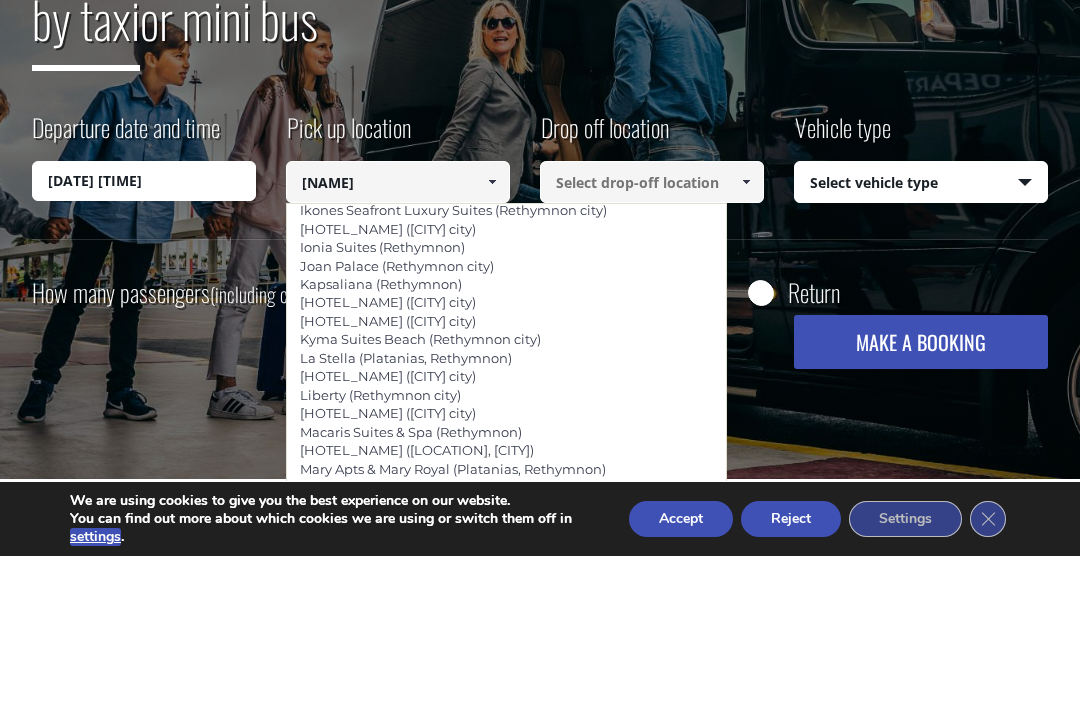 scroll, scrollTop: 1475, scrollLeft: 0, axis: vertical 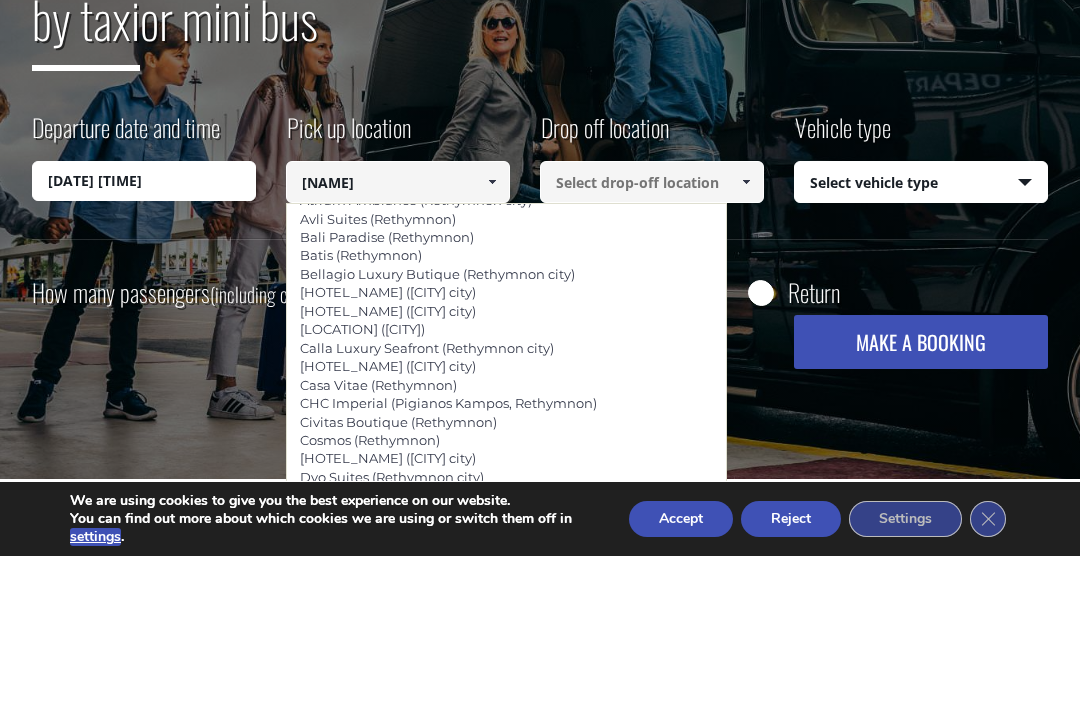 click on "Re" at bounding box center (398, 333) 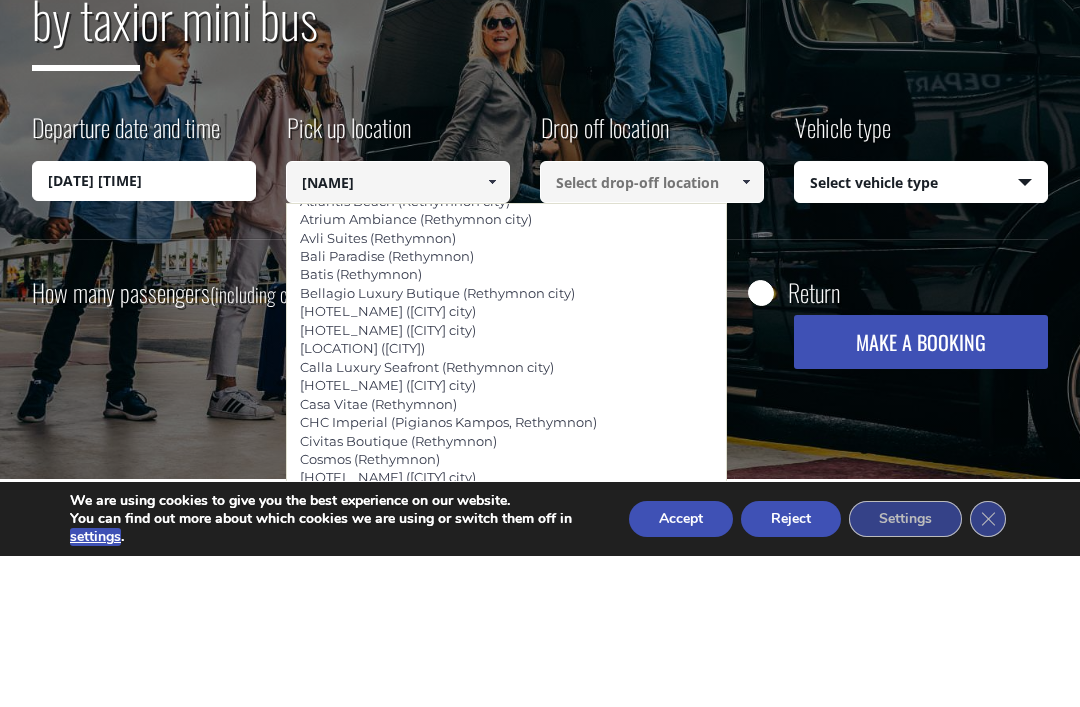 scroll, scrollTop: 934, scrollLeft: 0, axis: vertical 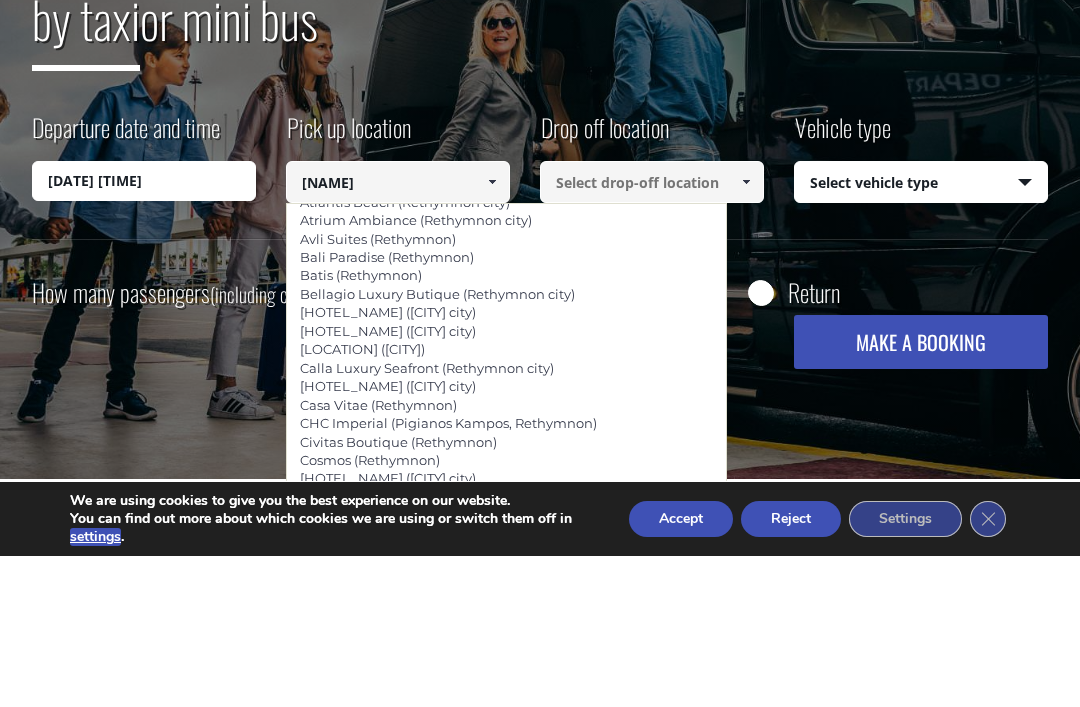 type on "R" 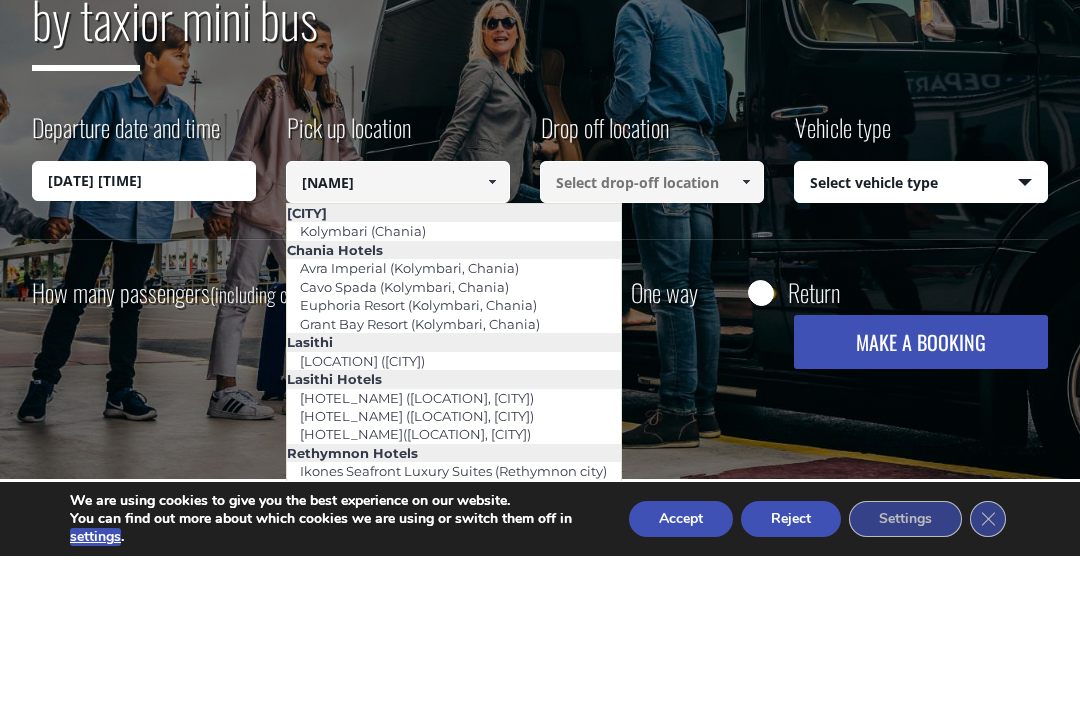 scroll, scrollTop: 0, scrollLeft: 0, axis: both 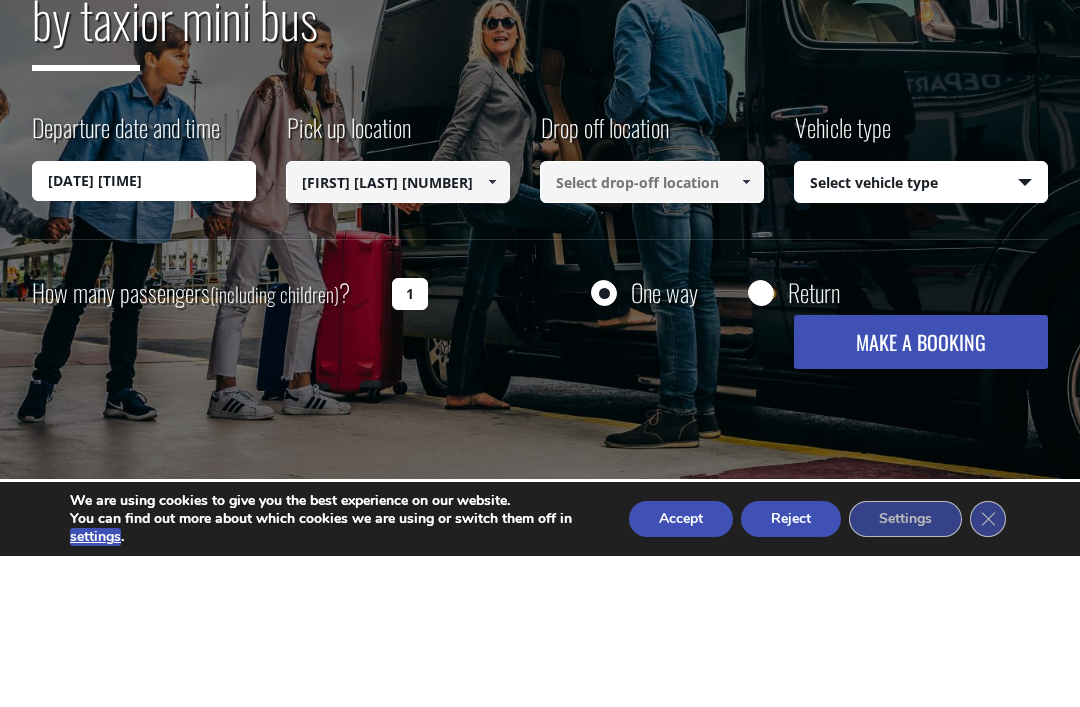 type on "Konstantinau Giamboudaki 48" 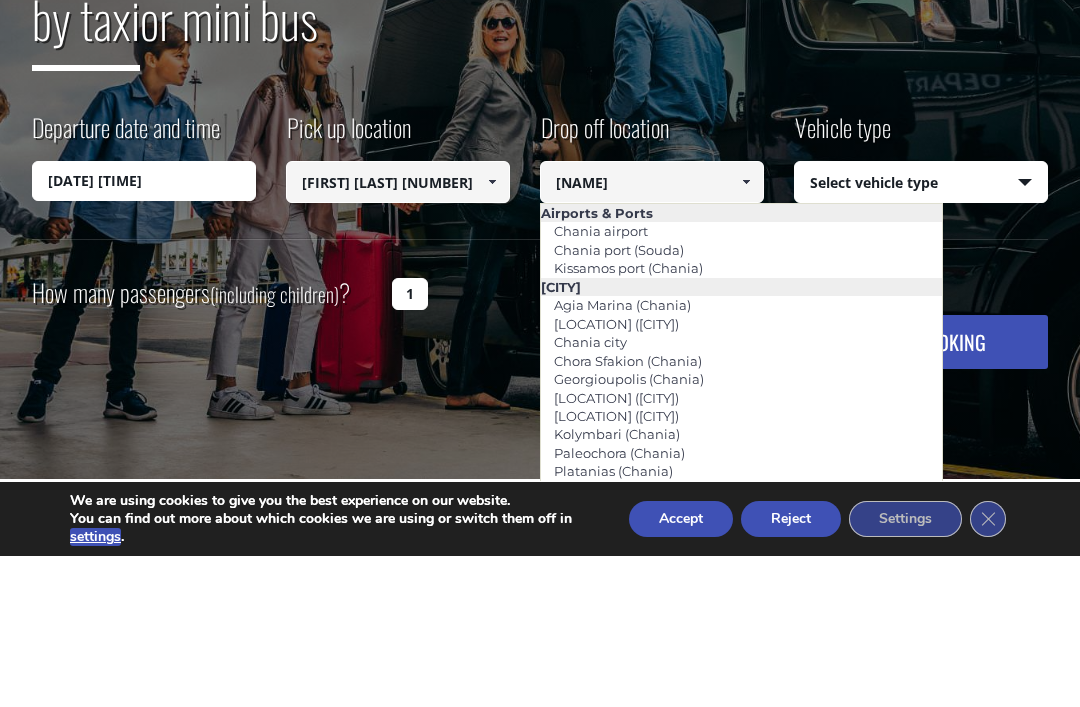 click on "Chania airport" at bounding box center (601, 382) 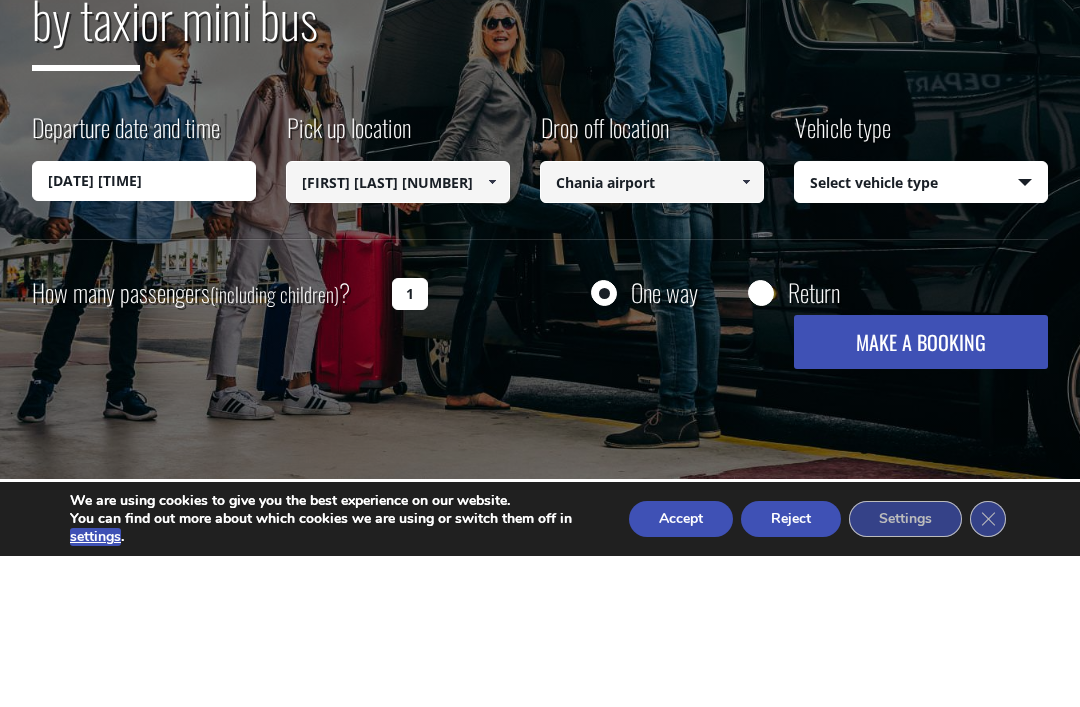 click on "Select vehicle type Taxi (4 passengers) Mercedes E Class Mini Van (7 passengers) Mercedes Vito Mini Bus (10 passengers) Mercedes Sprinter Mini Bus 16 (16 passengers) Mercedes Sprinter" at bounding box center (921, 334) 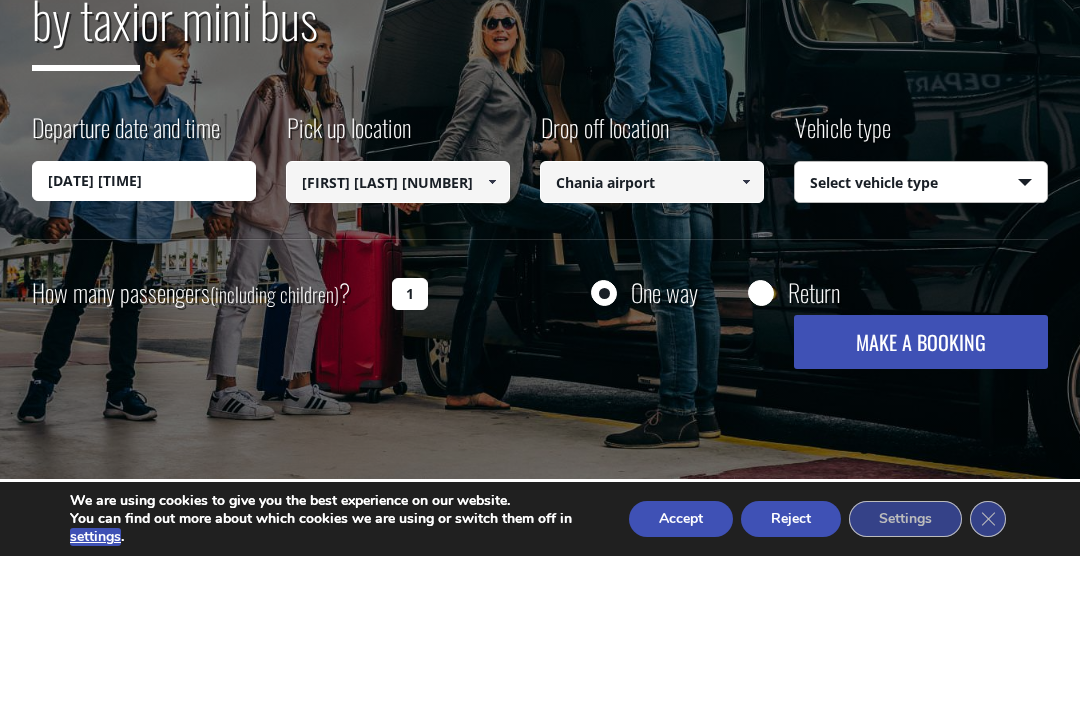 scroll, scrollTop: 321, scrollLeft: 0, axis: vertical 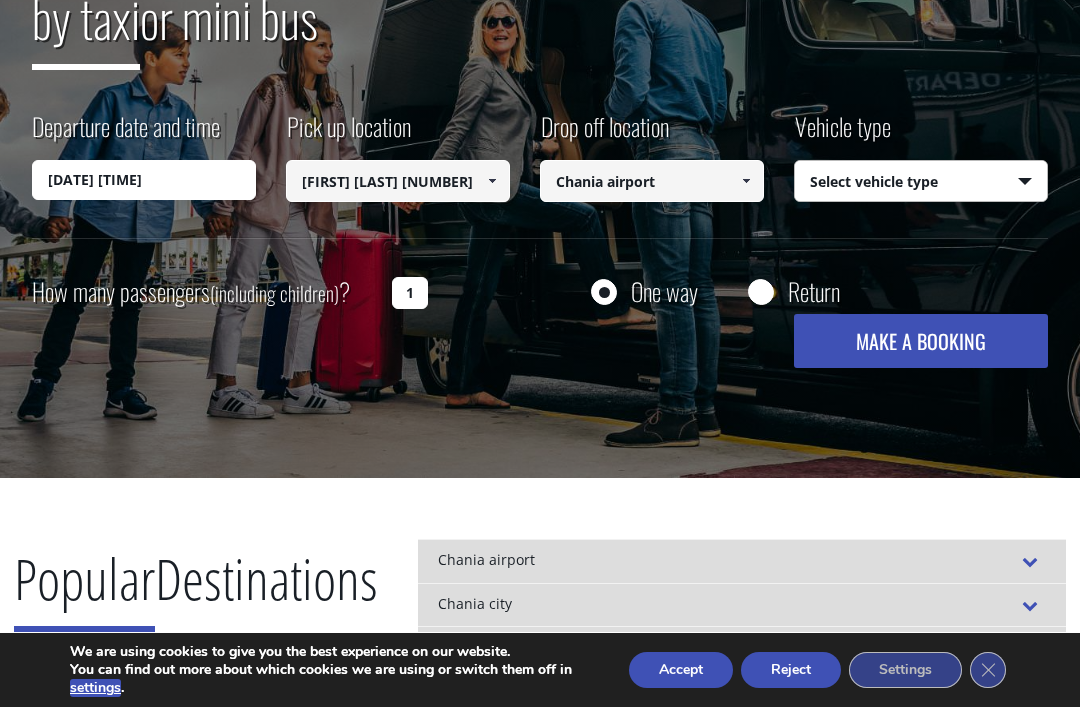 select on "540" 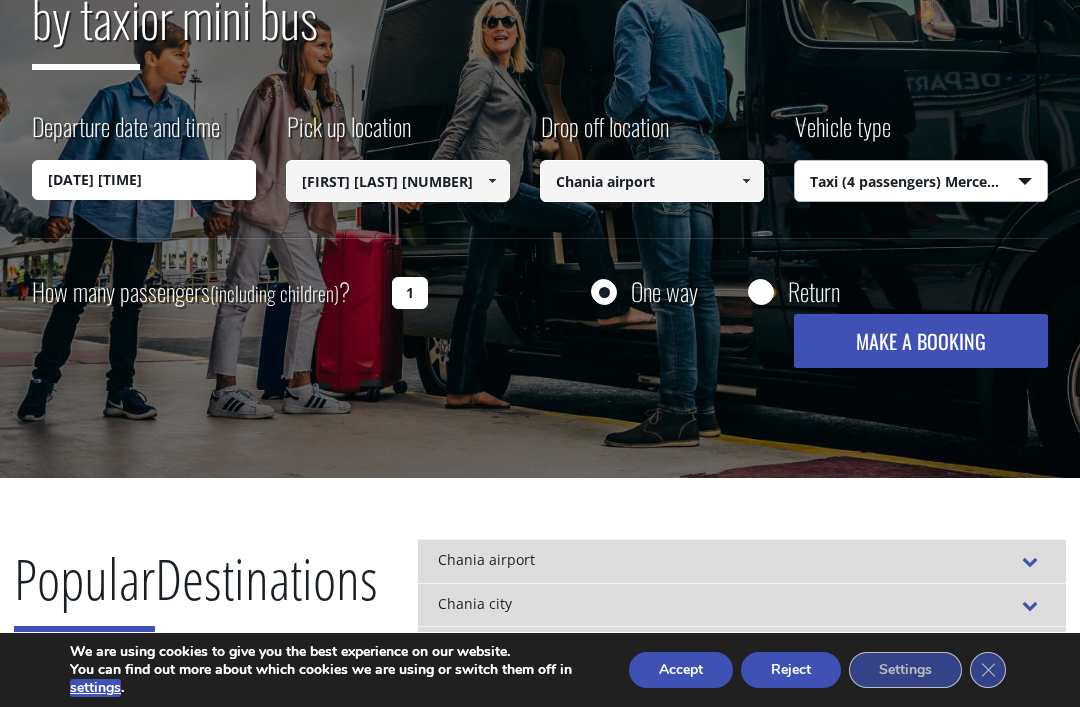 click on "MAKE A BOOKING" at bounding box center [921, 341] 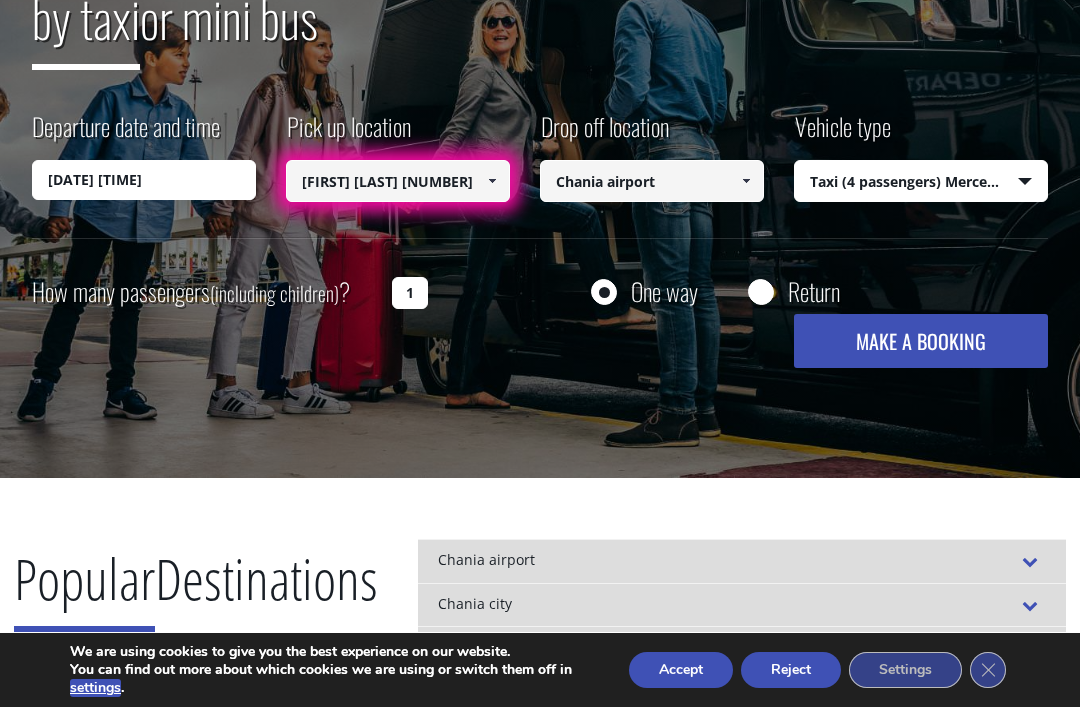 click on "1" at bounding box center [410, 293] 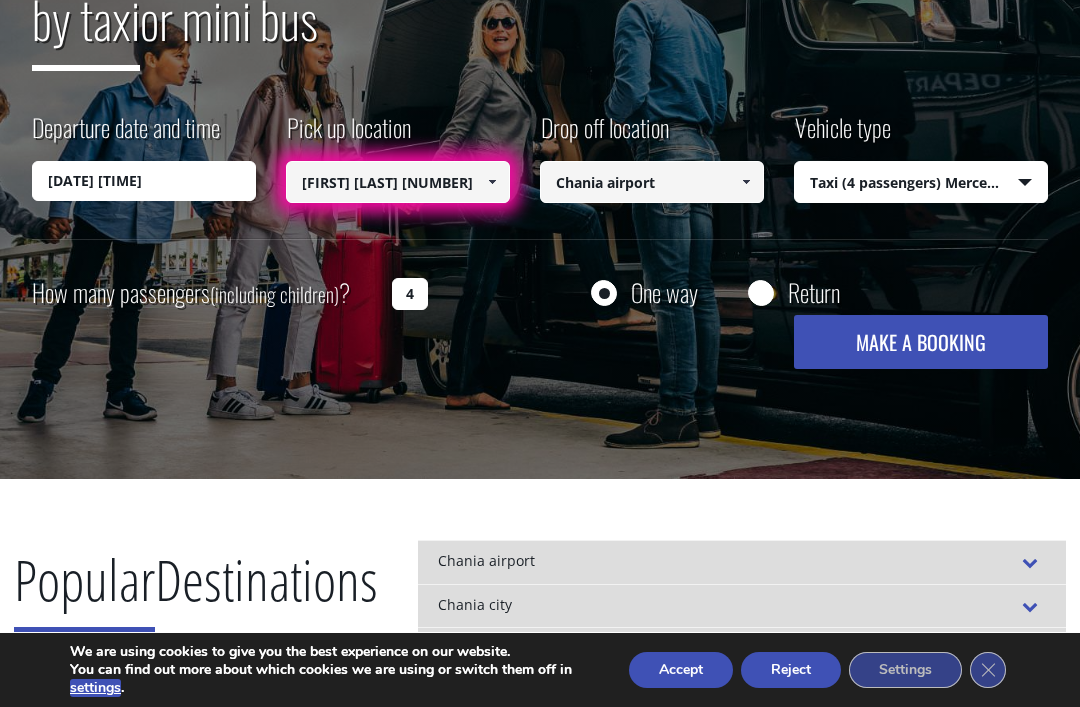 type on "4" 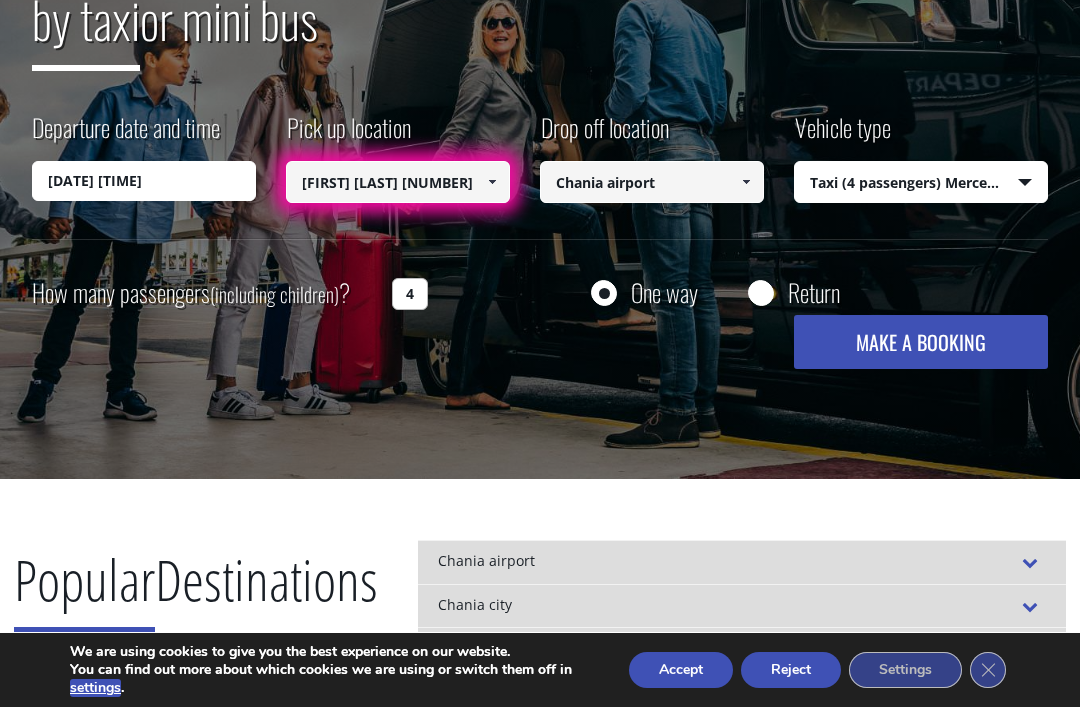 click on "Konstantinau Giamboudaki 48" at bounding box center [398, 182] 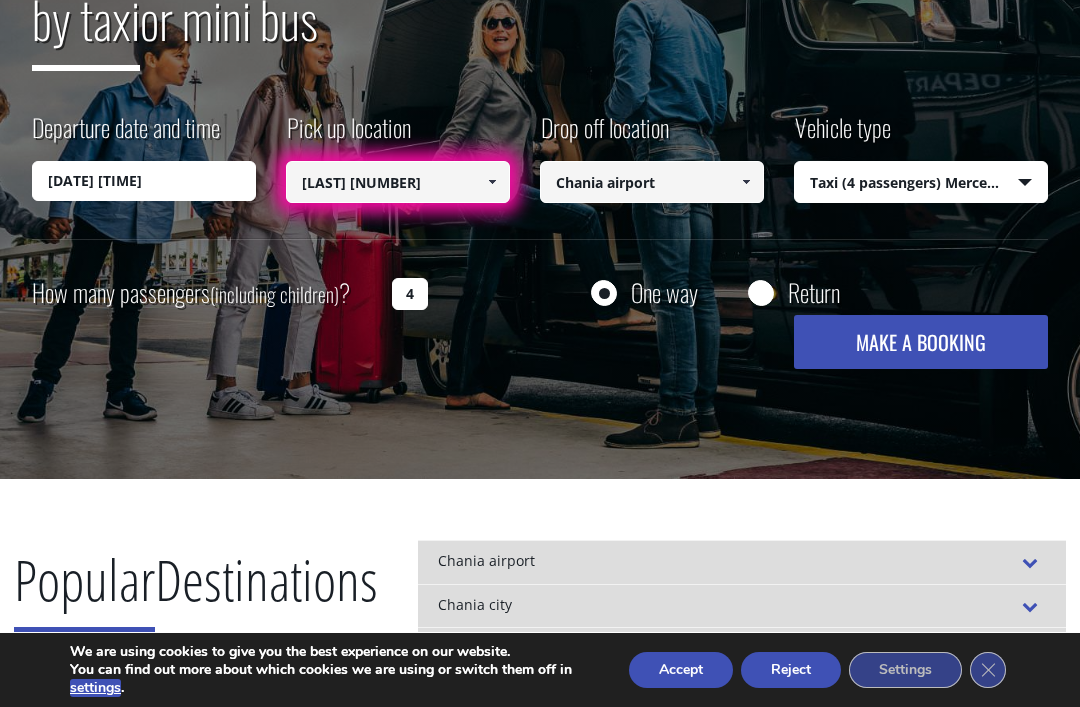 click on "How many passengers  (including children) ?   4   One way   Return   MAKE A BOOKING Please complete all required fields" at bounding box center [539, 319] 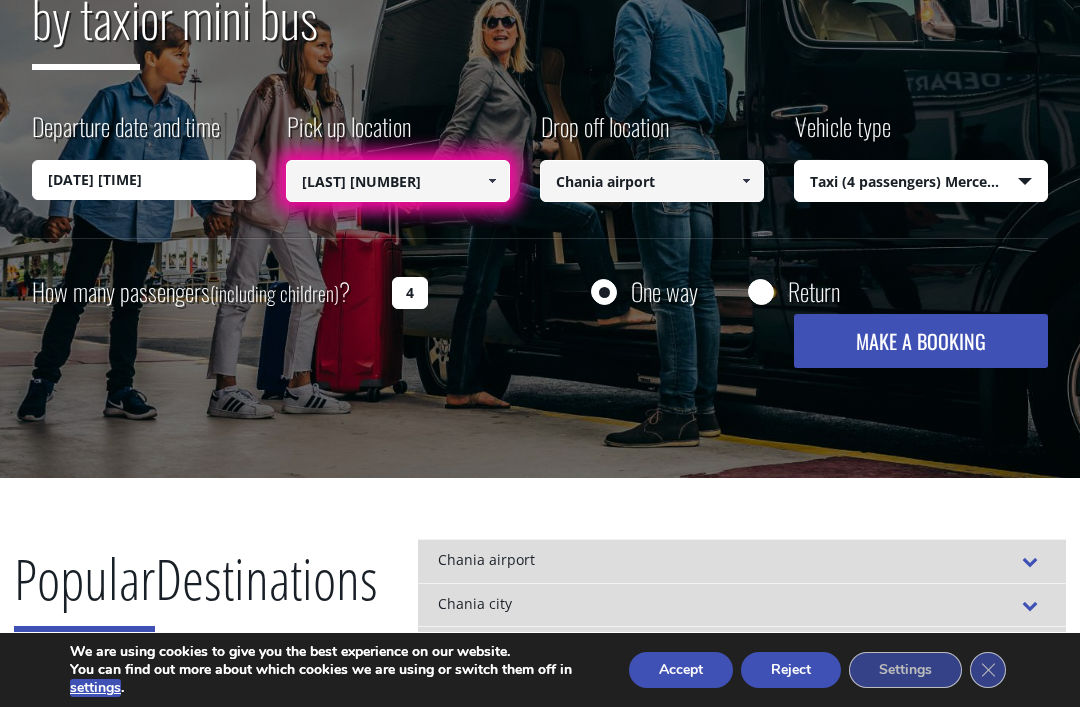 click on "MAKE A BOOKING" at bounding box center [921, 341] 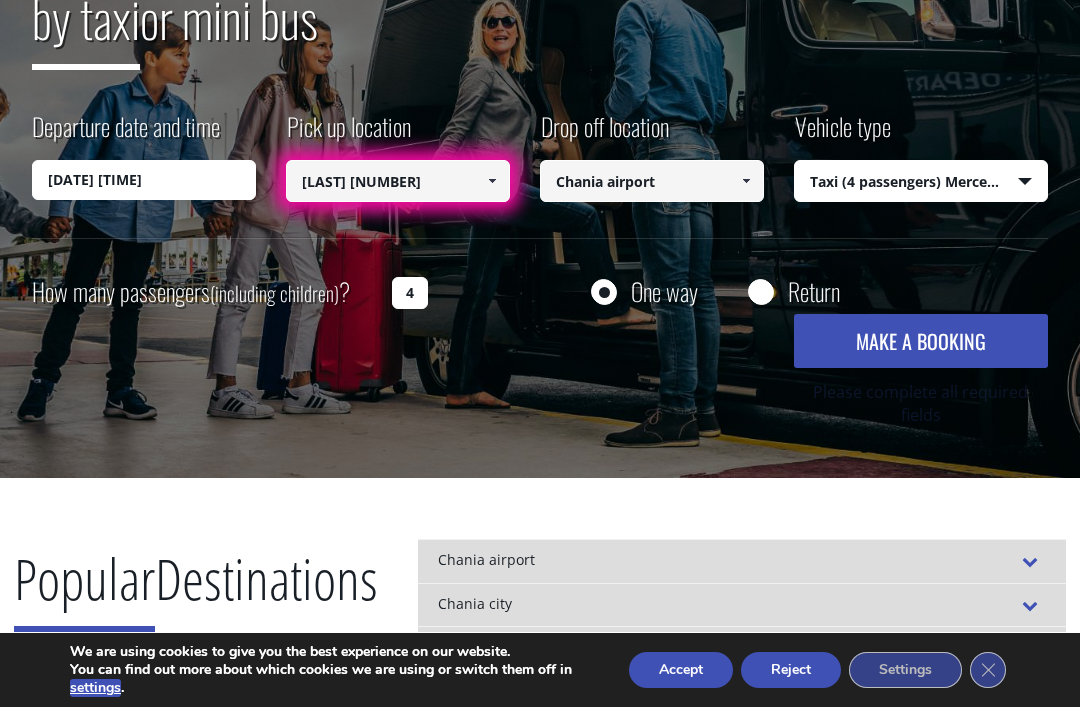 click at bounding box center [492, 181] 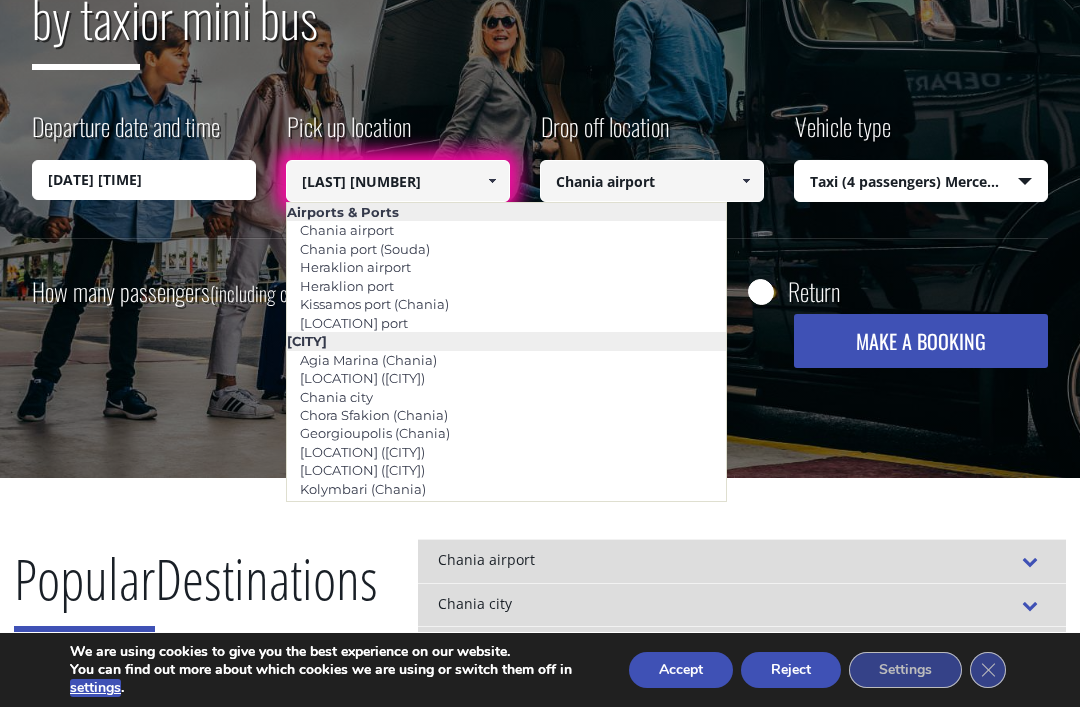 scroll, scrollTop: 320, scrollLeft: 0, axis: vertical 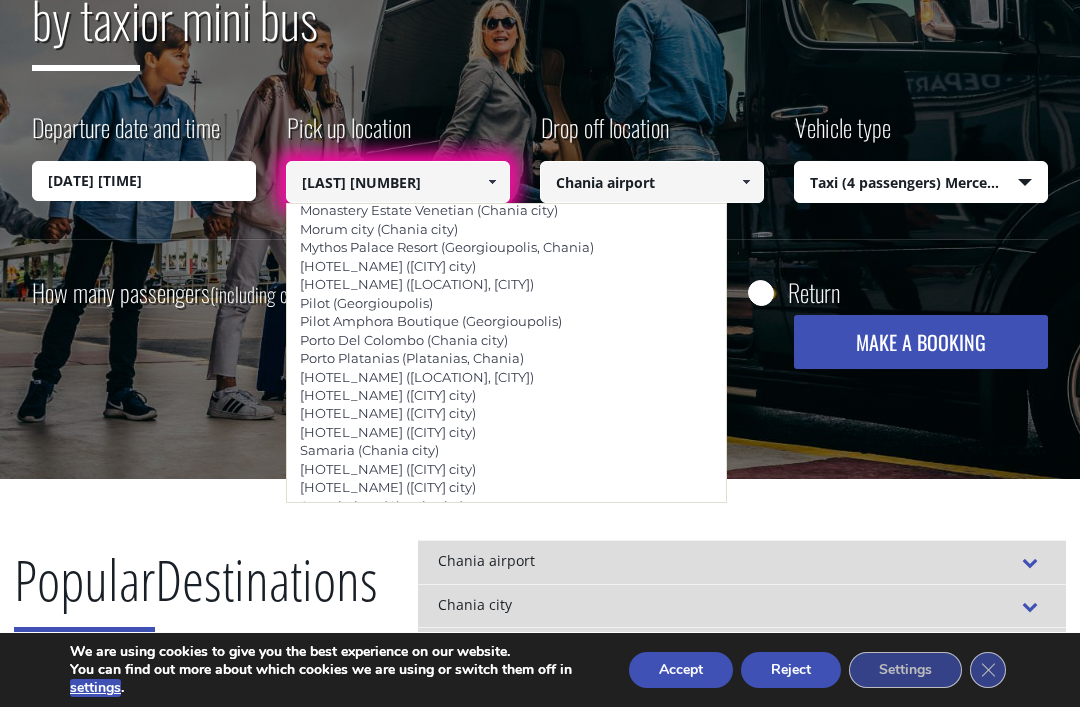 click on "Giamboudaki 48" at bounding box center [398, 182] 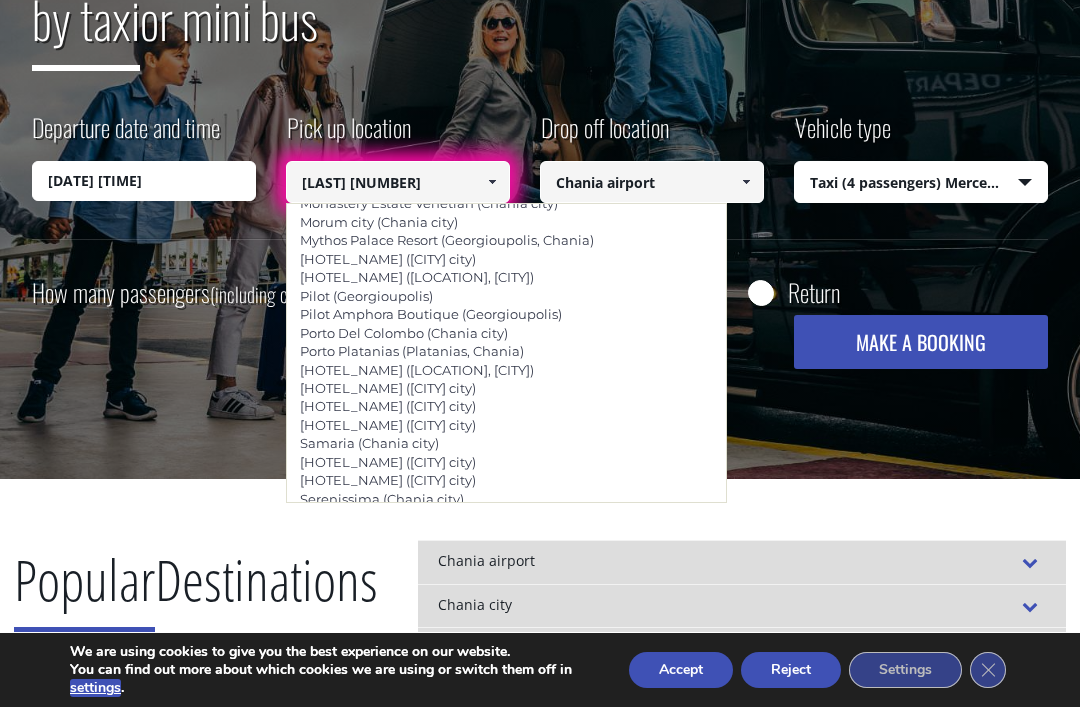 scroll, scrollTop: 1007, scrollLeft: 0, axis: vertical 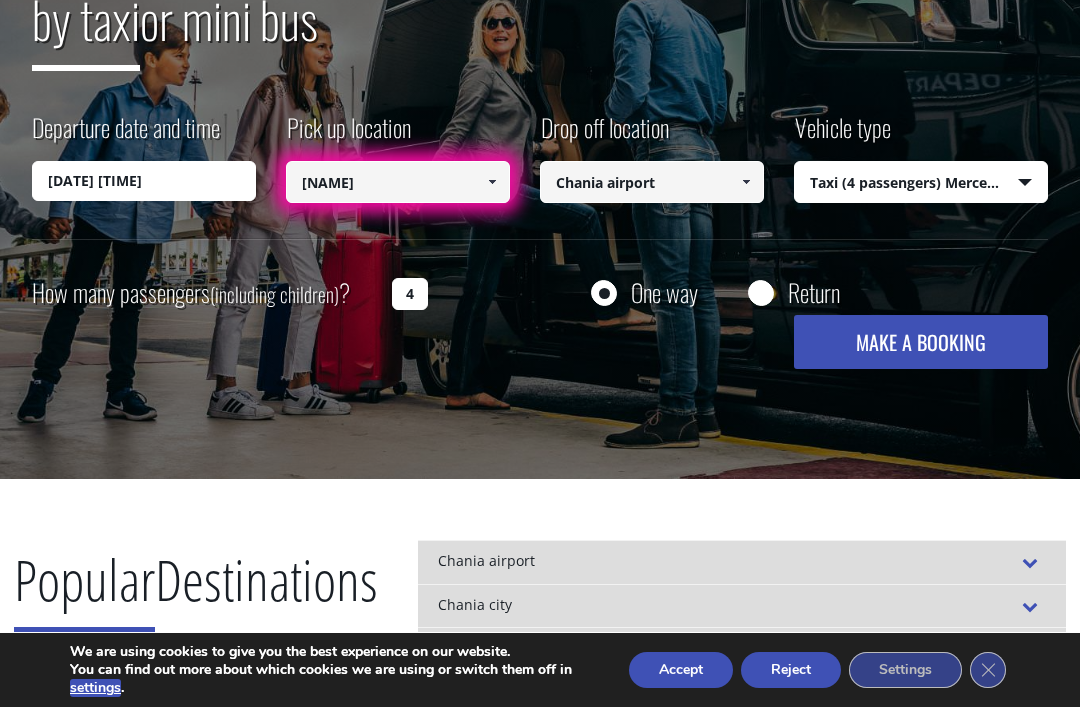 type on "G" 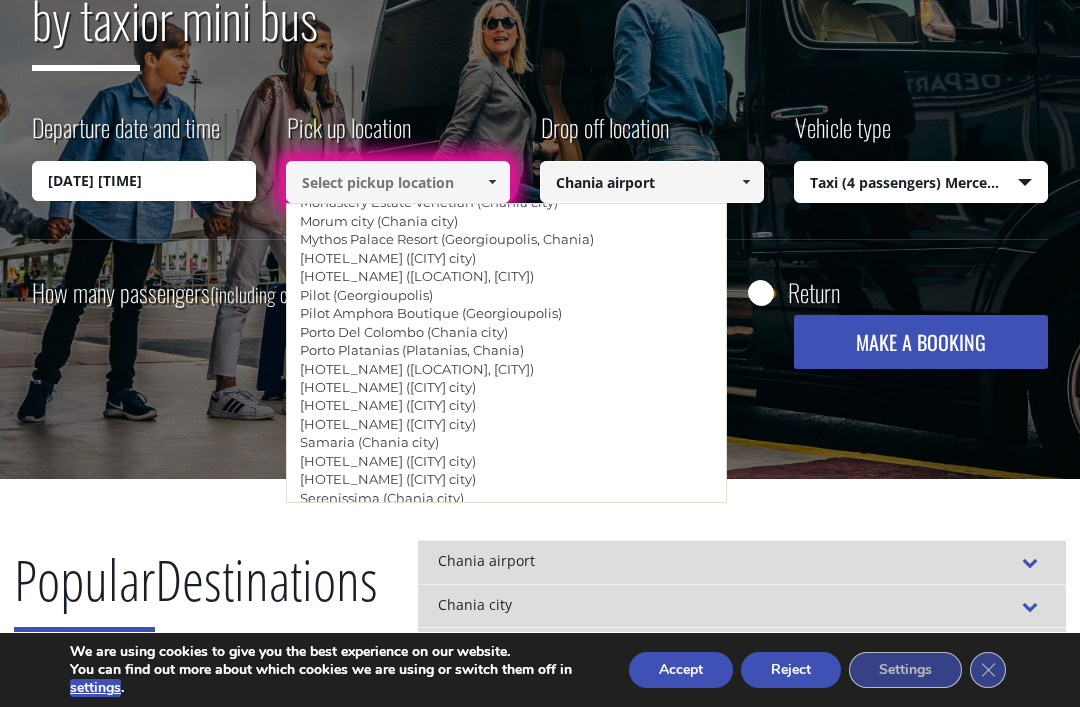 scroll, scrollTop: 0, scrollLeft: 0, axis: both 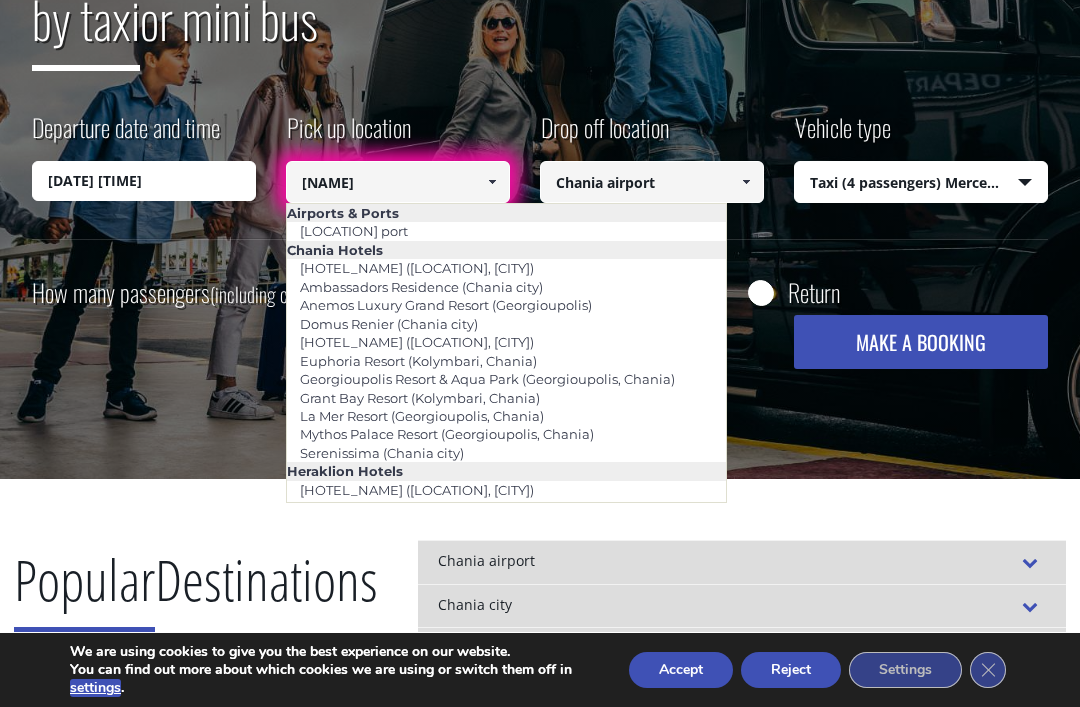 click on "Rethymnon port" at bounding box center (354, 231) 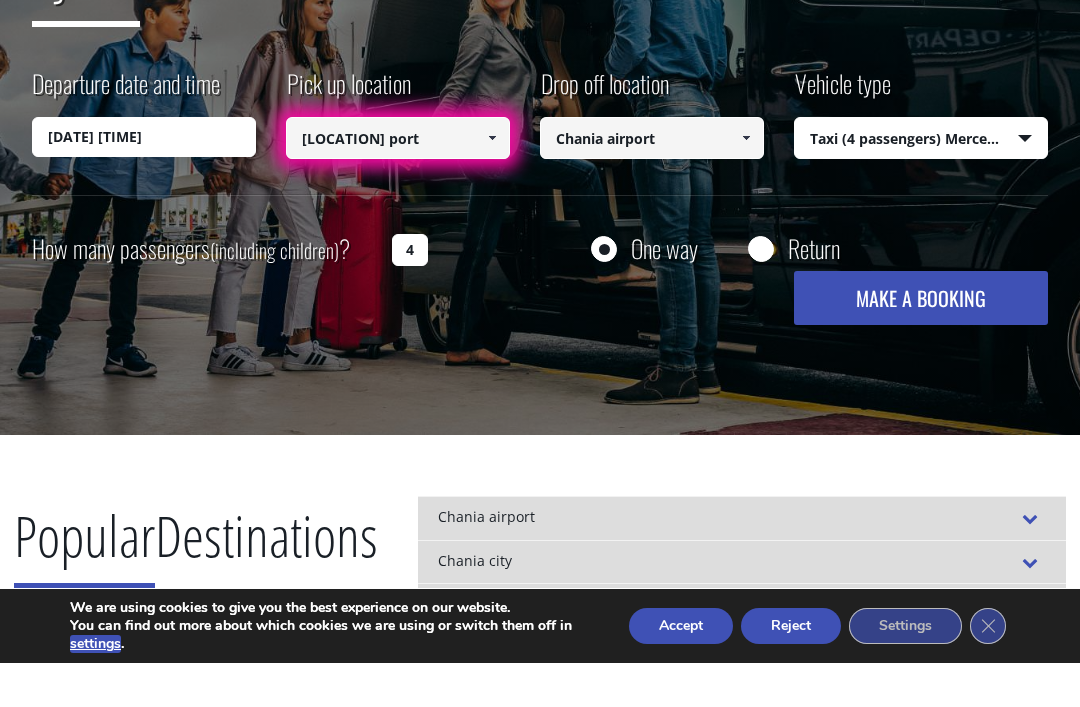 click on "MAKE A BOOKING" at bounding box center [921, 342] 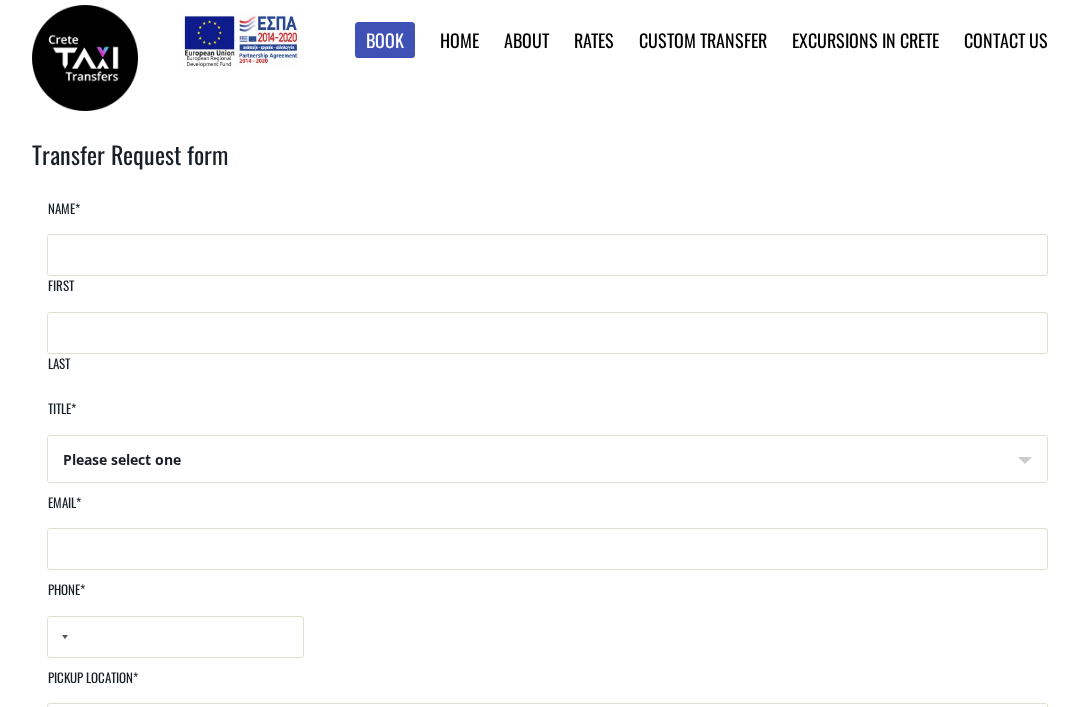 scroll, scrollTop: 99, scrollLeft: 0, axis: vertical 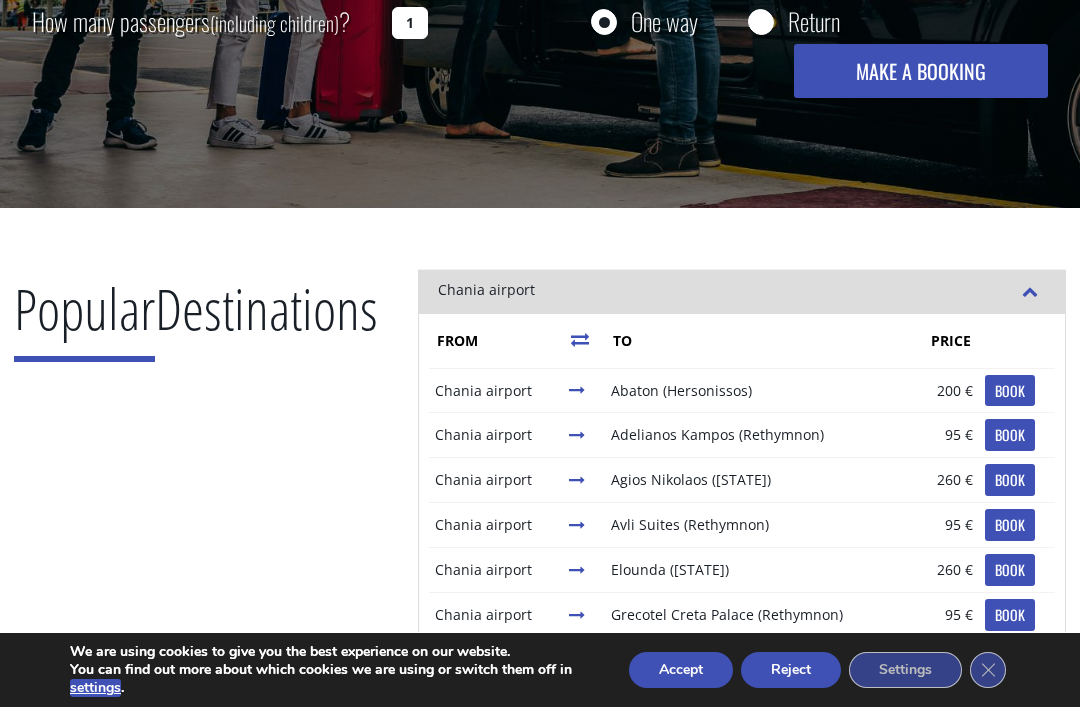 click at bounding box center [1030, 291] 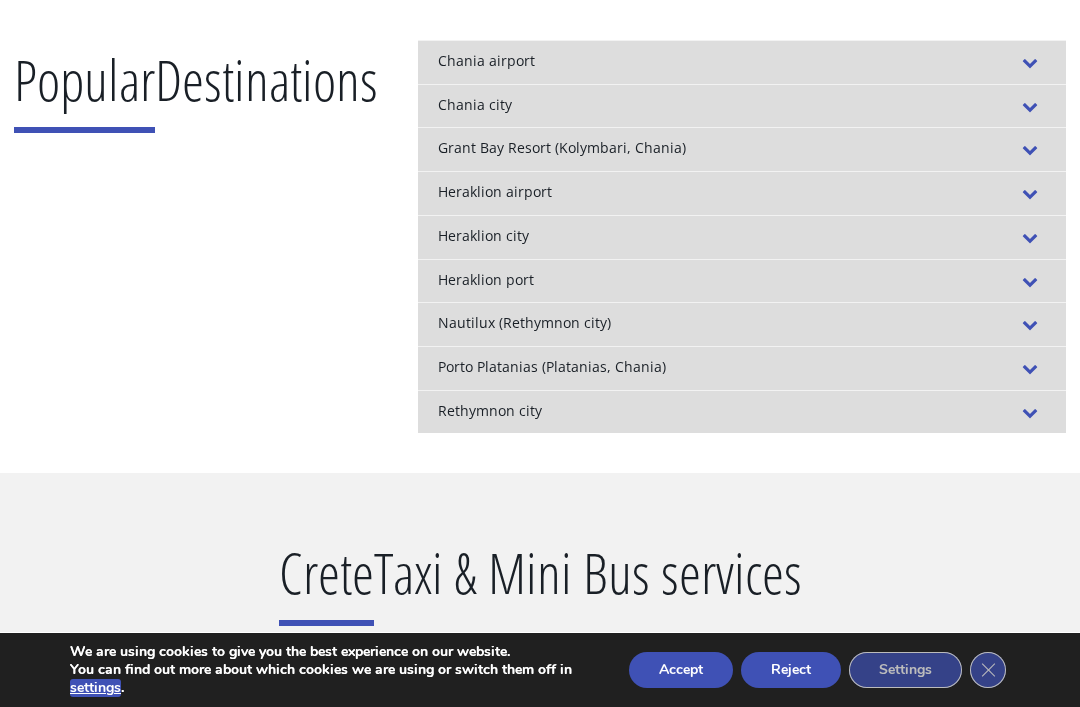 scroll, scrollTop: 829, scrollLeft: 0, axis: vertical 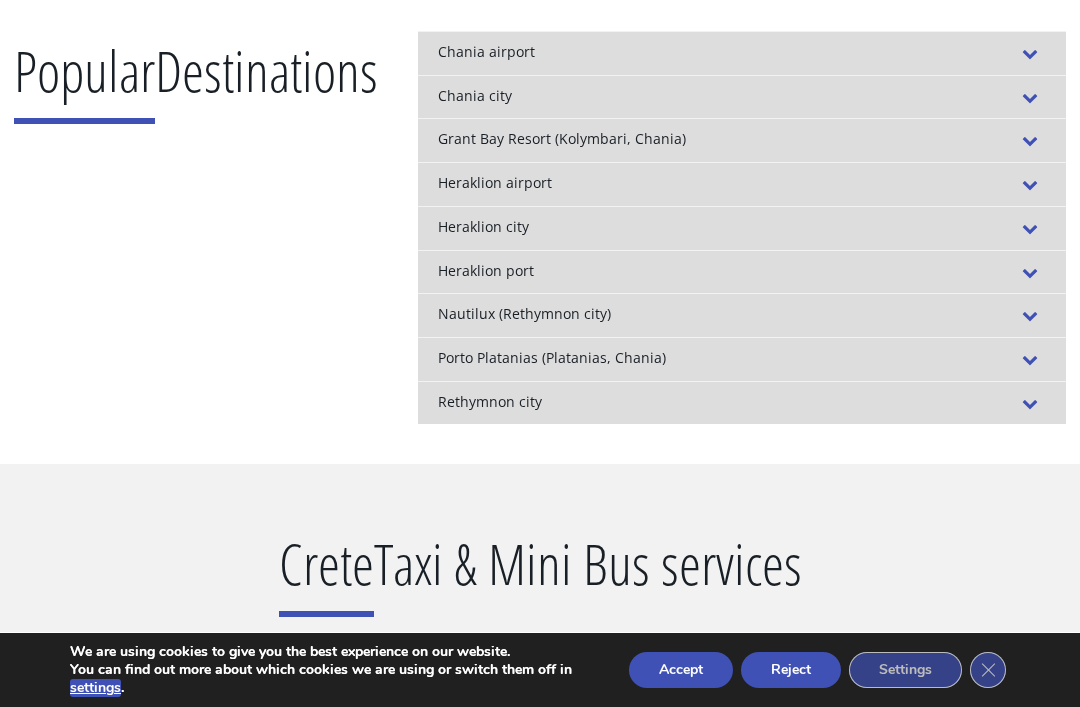 click on "Rethymnon city" at bounding box center [742, 403] 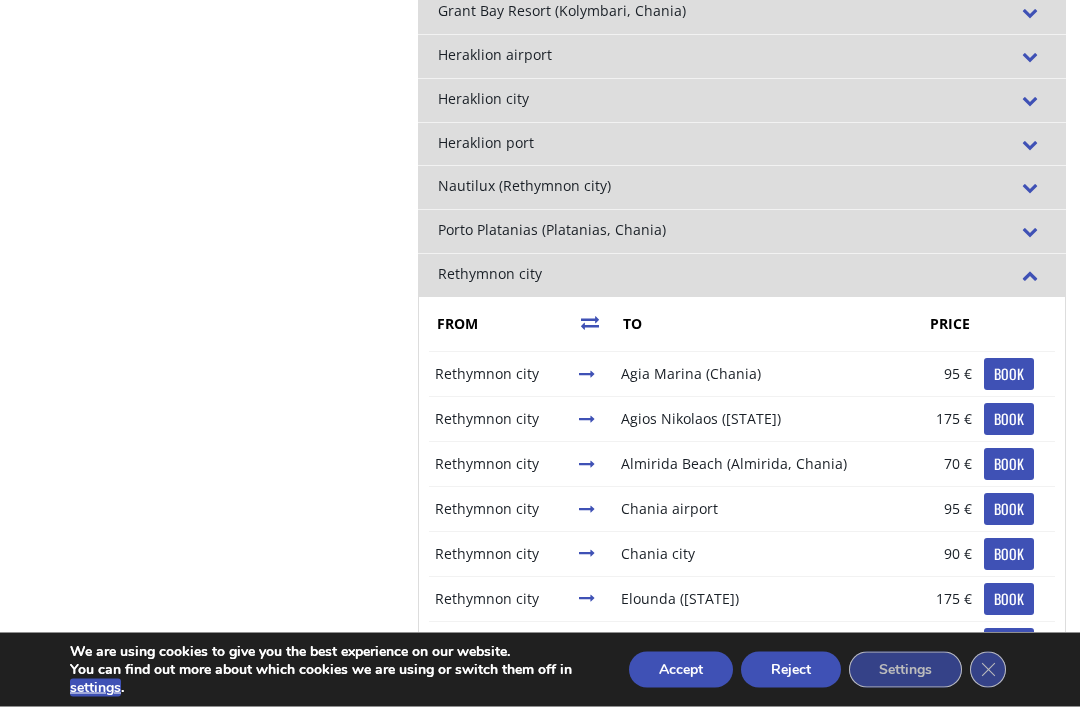 scroll, scrollTop: 959, scrollLeft: 0, axis: vertical 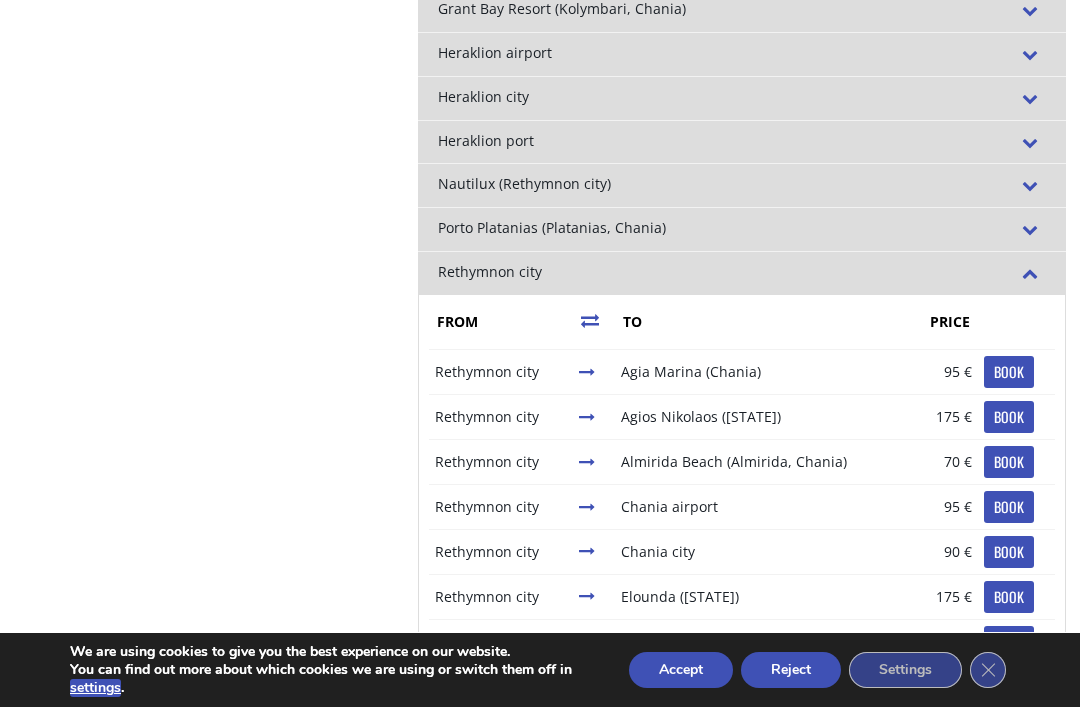 click on "BOOK" at bounding box center [1009, 507] 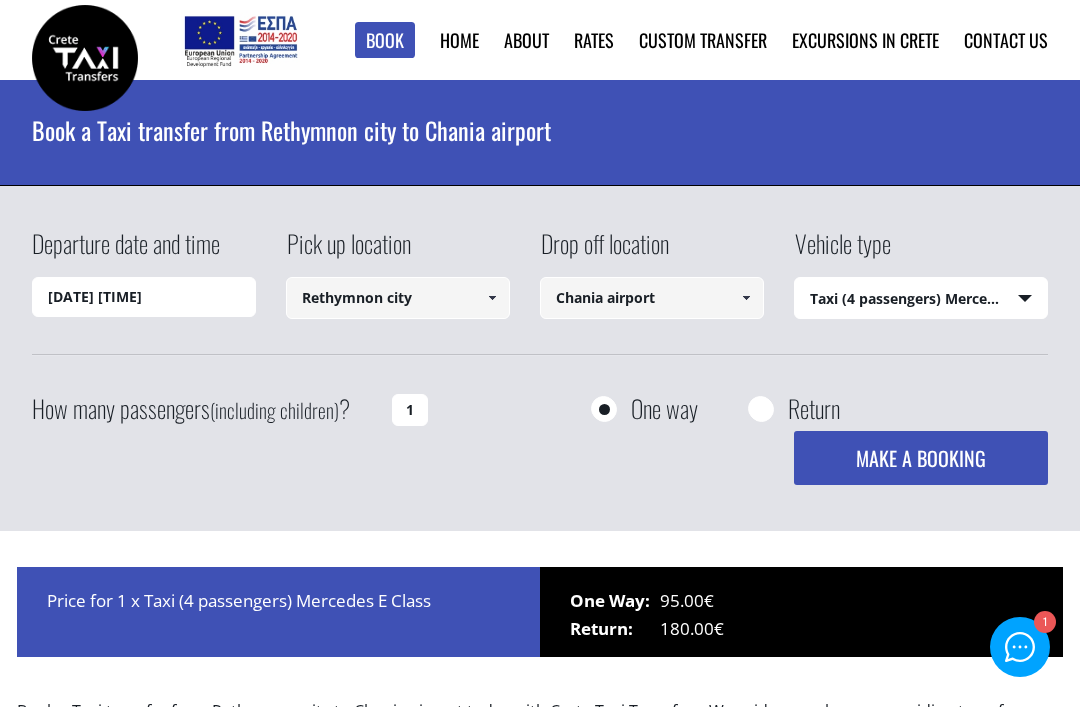 select on "540" 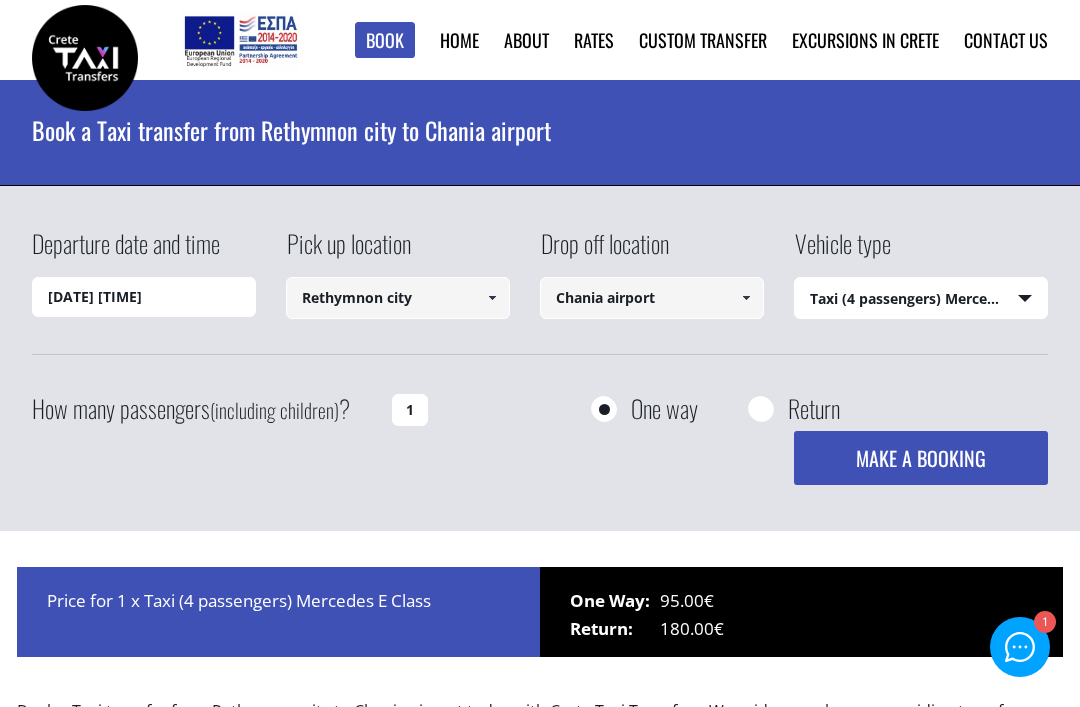 scroll, scrollTop: 0, scrollLeft: 0, axis: both 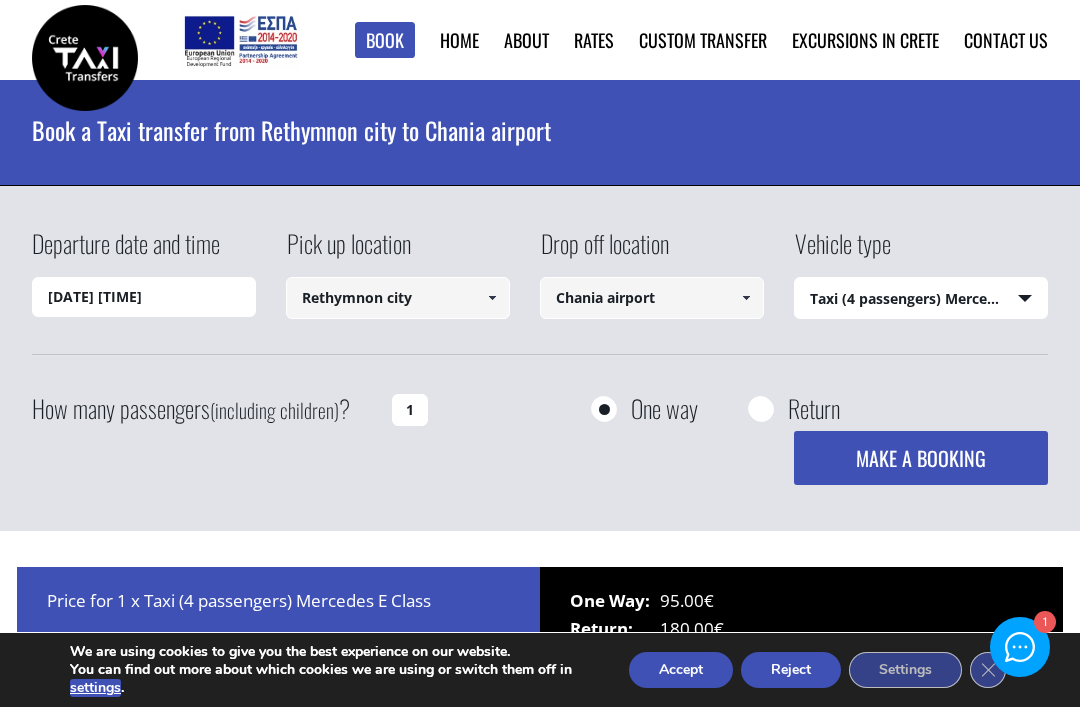 click on "1" at bounding box center (410, 410) 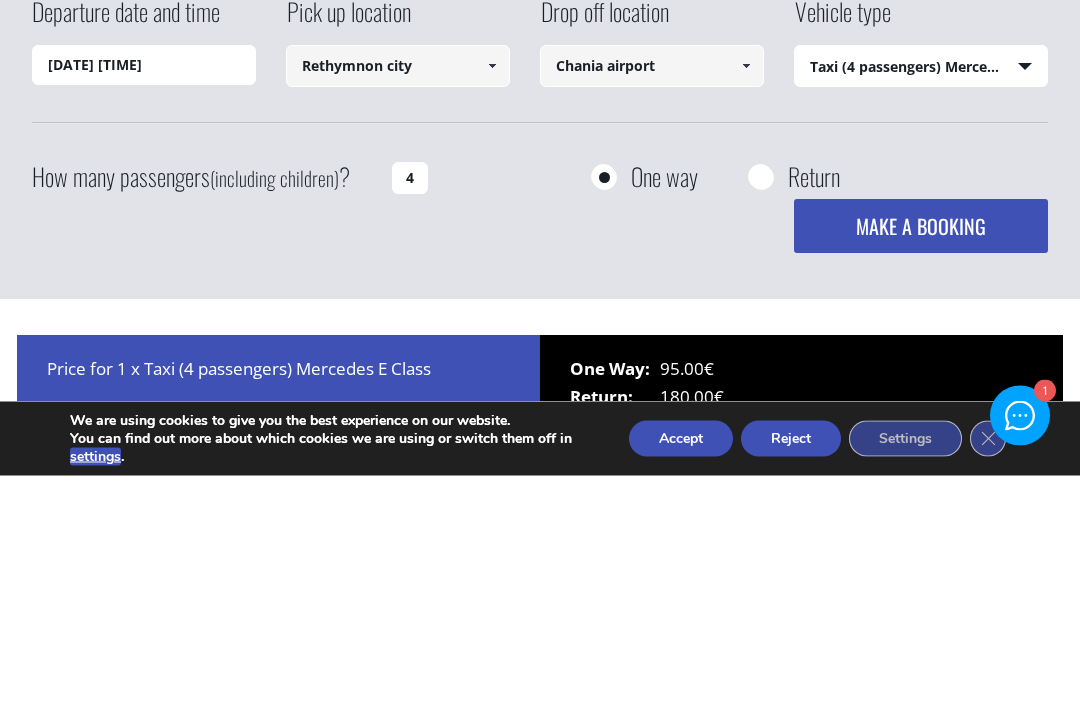type on "4" 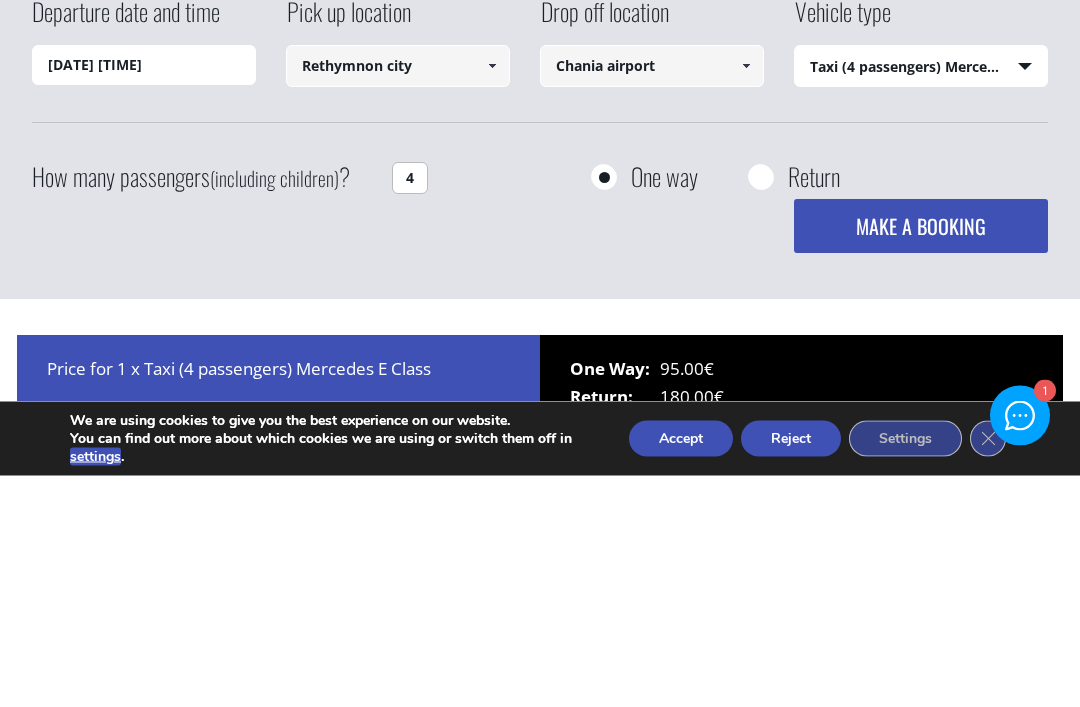 click on "How many passengers  (including children) ?   4   One way   Return   MAKE A BOOKING Please complete all required fields" at bounding box center [539, 435] 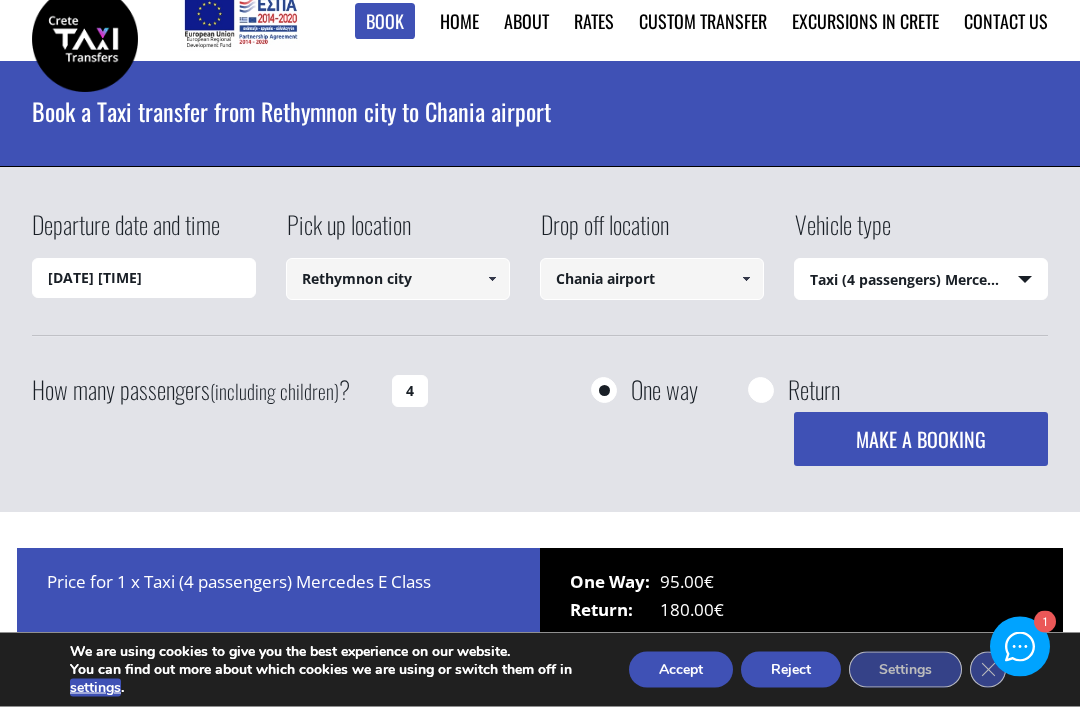 scroll, scrollTop: 16, scrollLeft: 0, axis: vertical 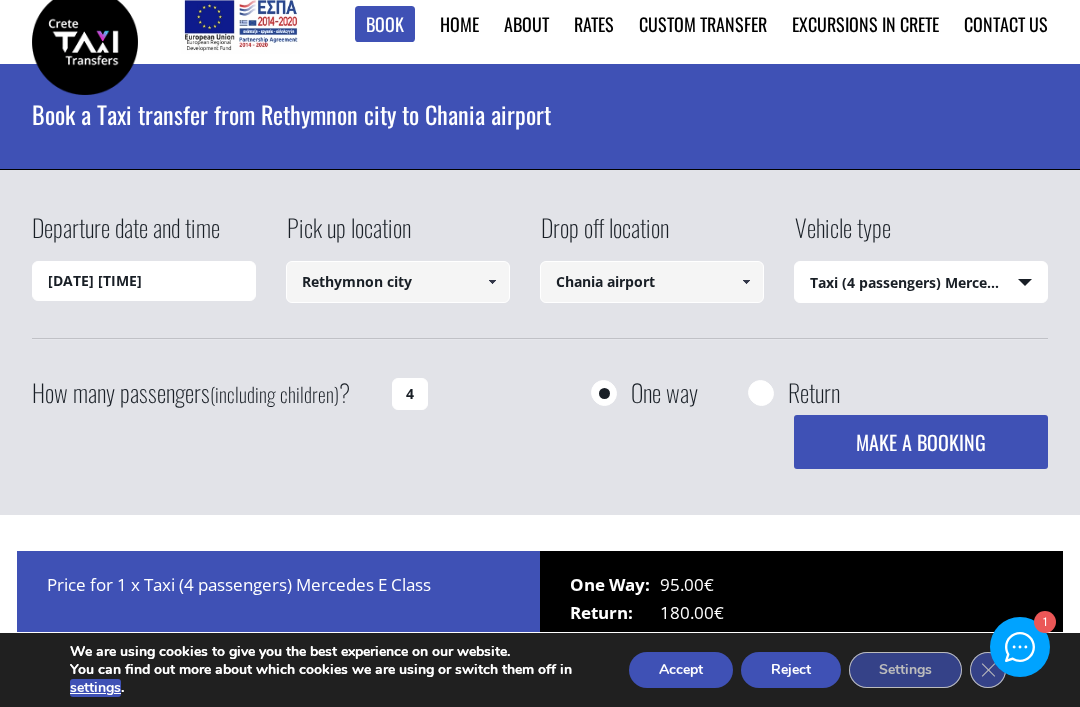 click on "05/08/2025 13:21" at bounding box center (144, 281) 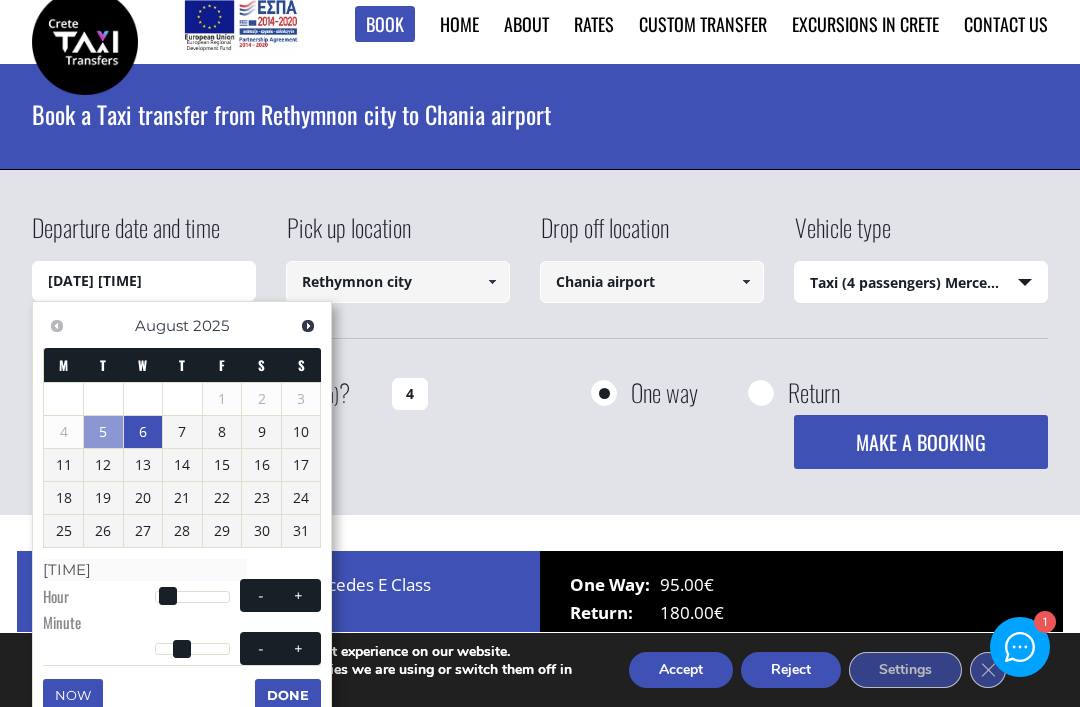 click on "6" at bounding box center (143, 432) 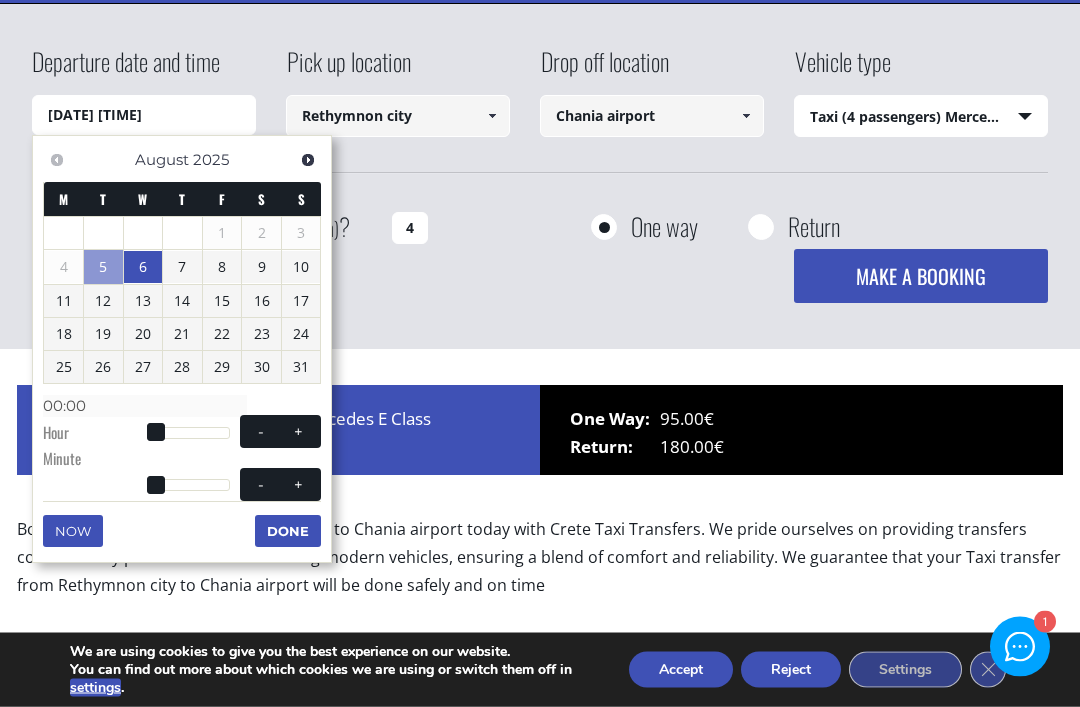 scroll, scrollTop: 186, scrollLeft: 0, axis: vertical 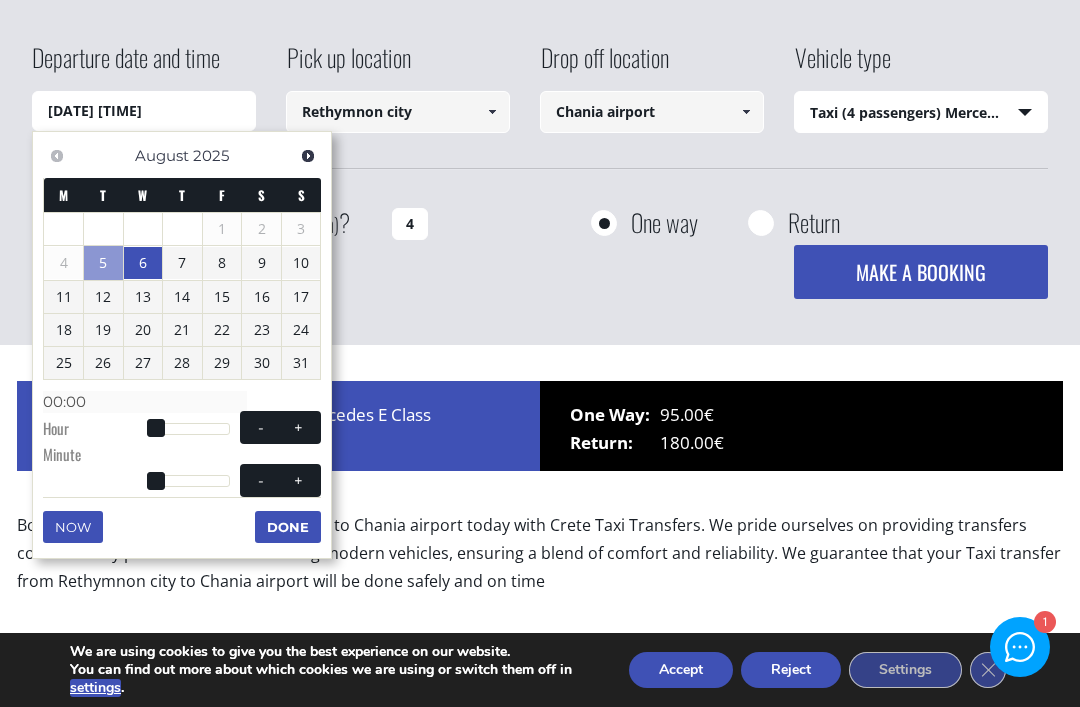click on "Done" at bounding box center [288, 527] 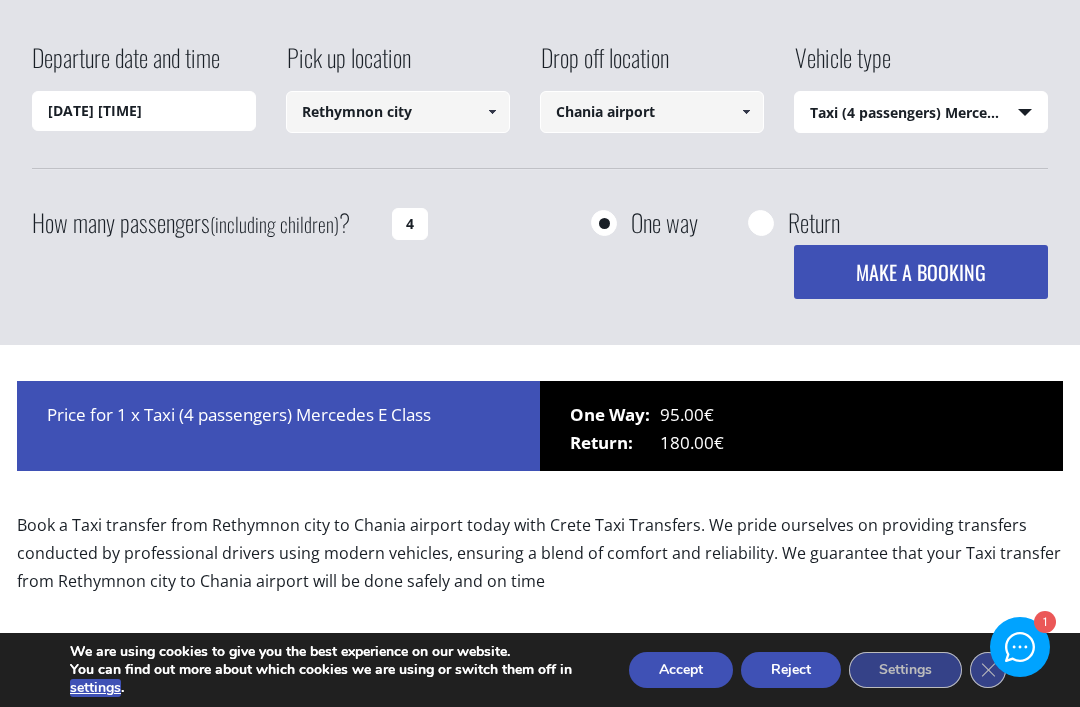 click on "06/08/2025 00:00" at bounding box center (144, 111) 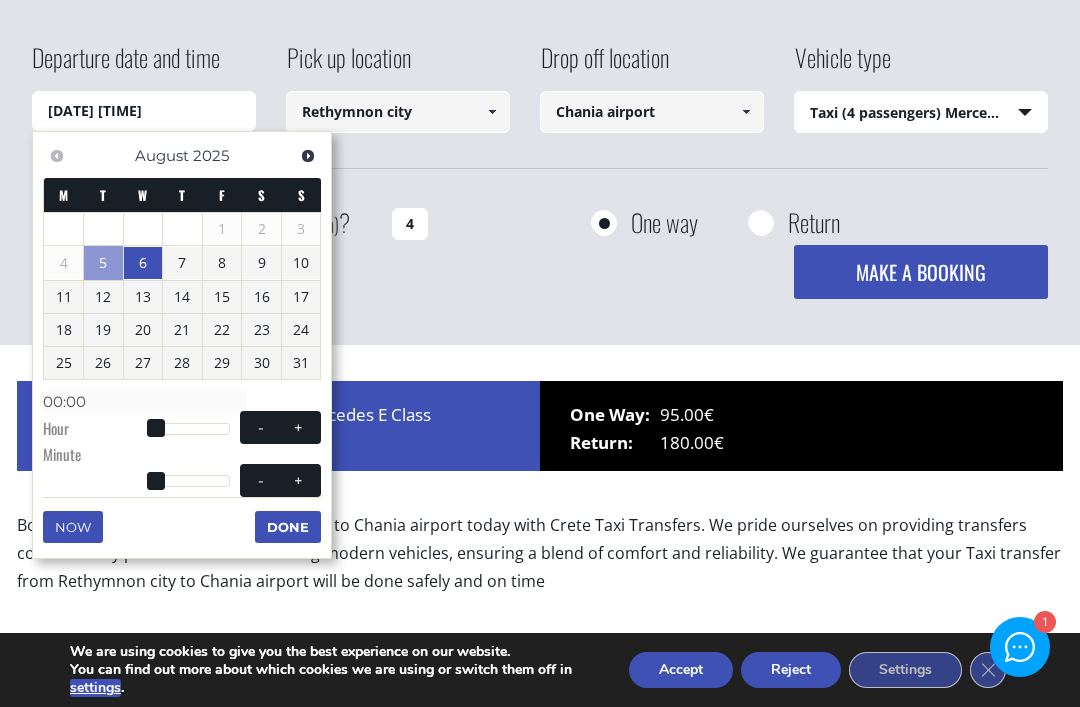 click at bounding box center [156, 428] 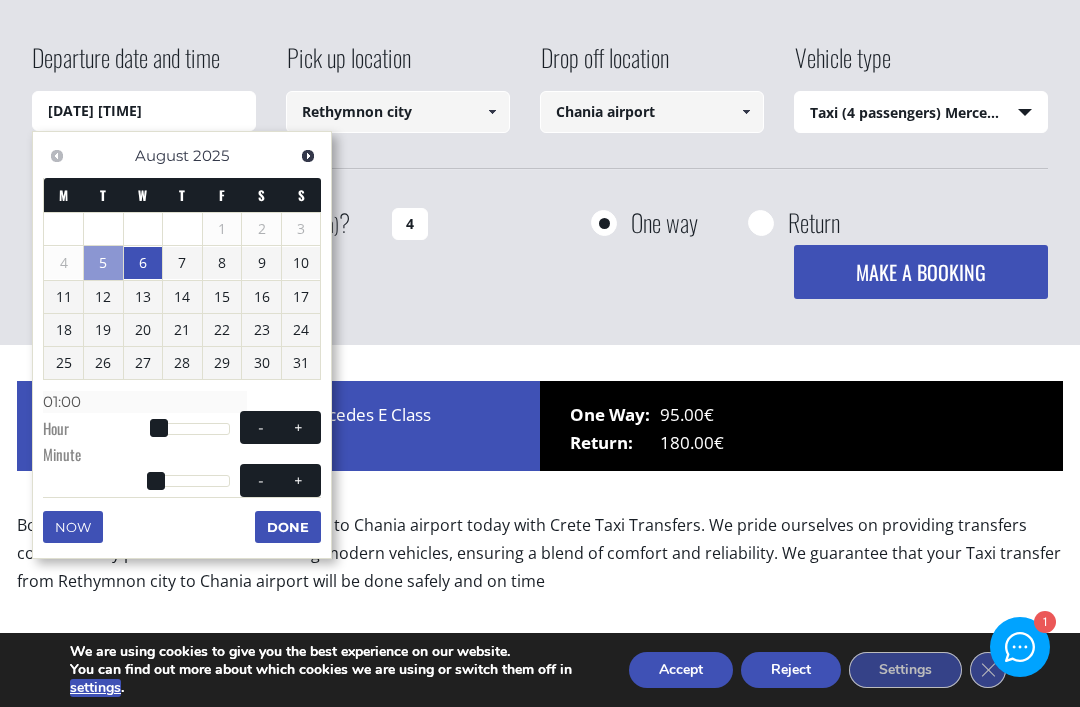 click on "+" at bounding box center [299, 427] 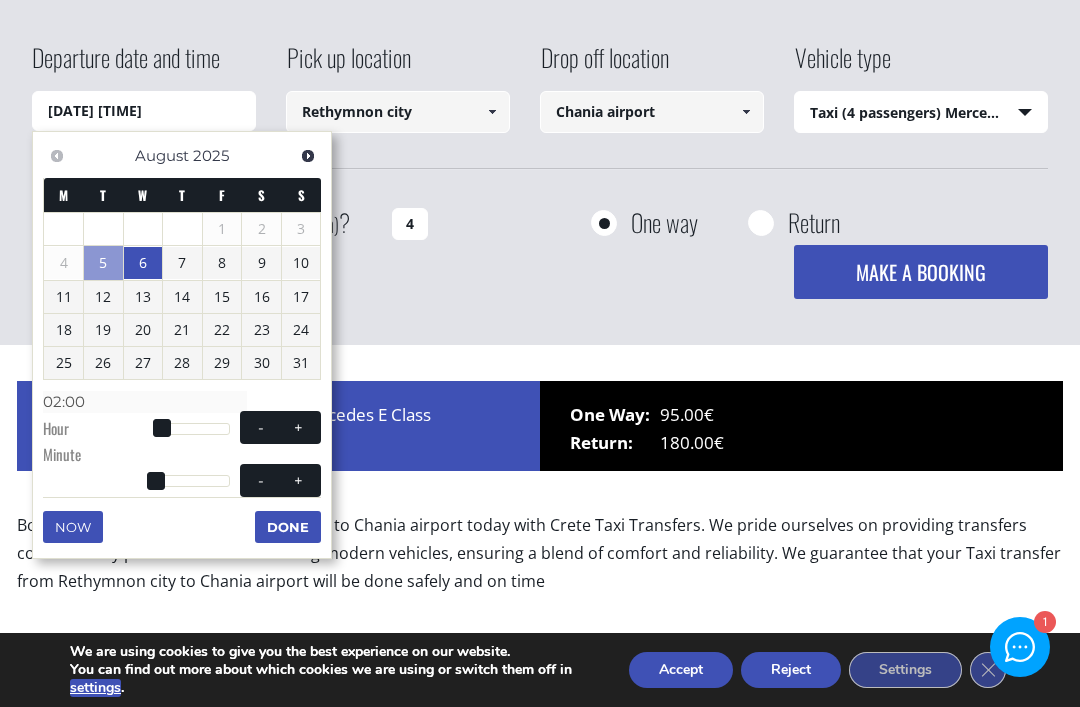 click on "+" at bounding box center [299, 427] 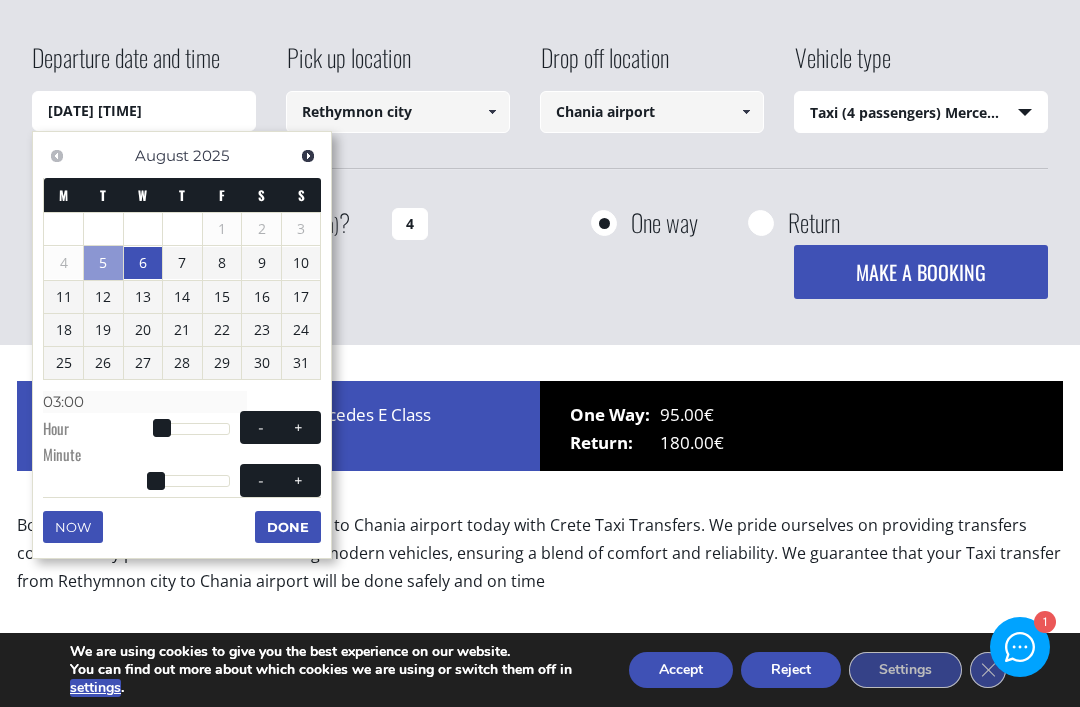click on "+" at bounding box center [299, 427] 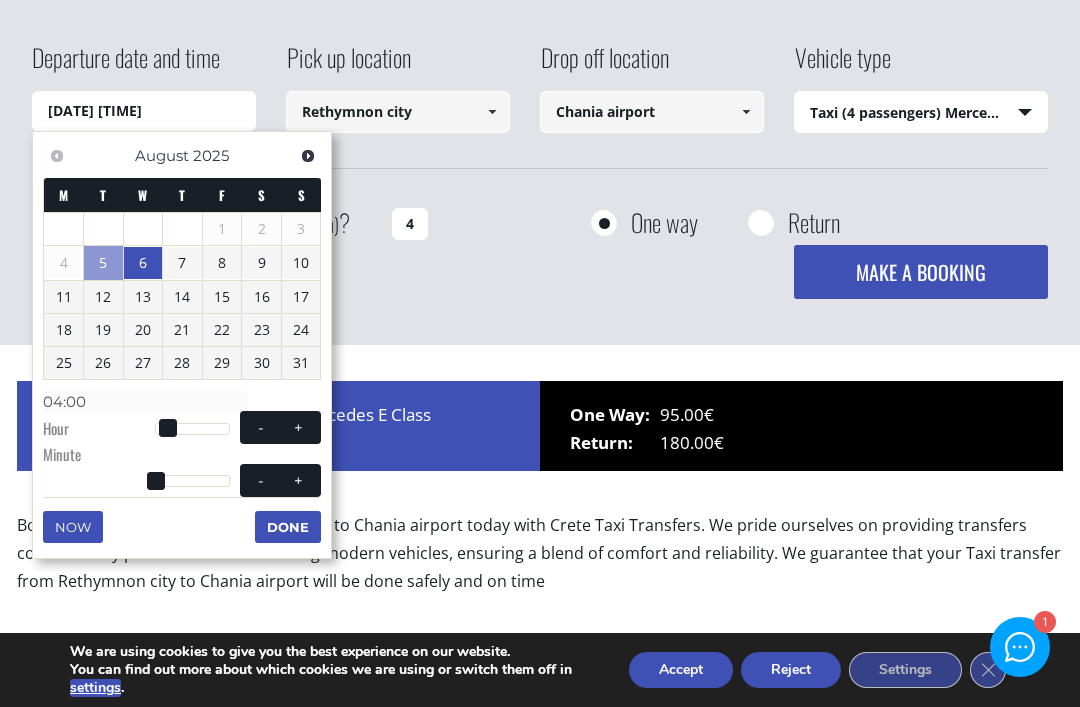 click on "+" at bounding box center (299, 427) 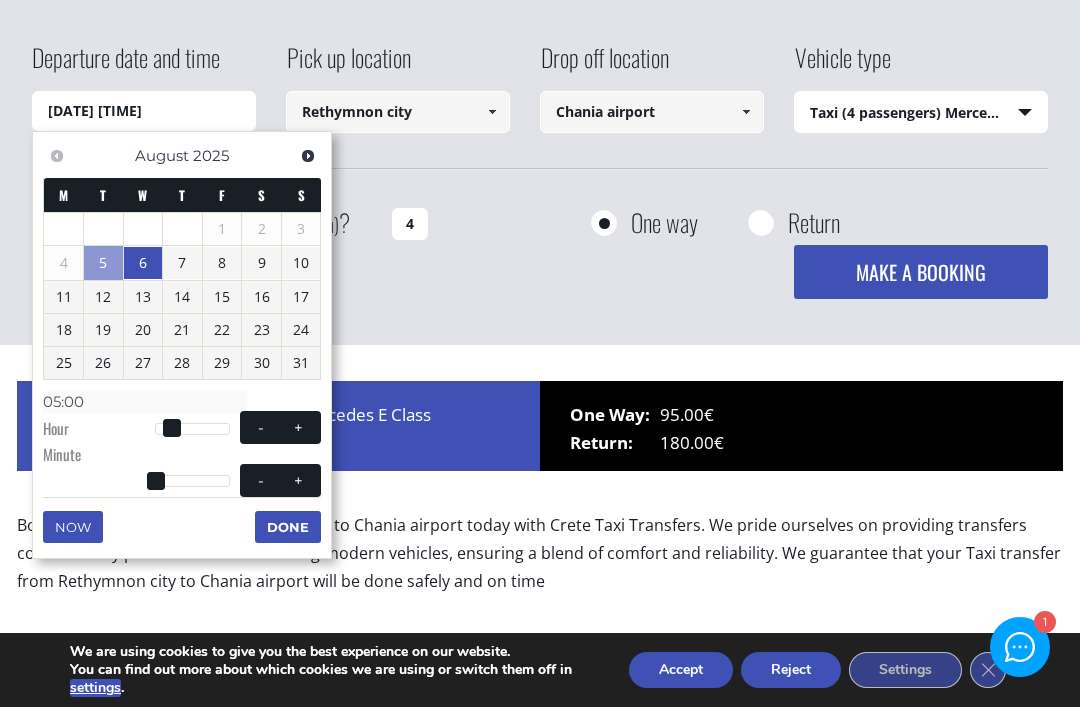 click on "+" at bounding box center [299, 427] 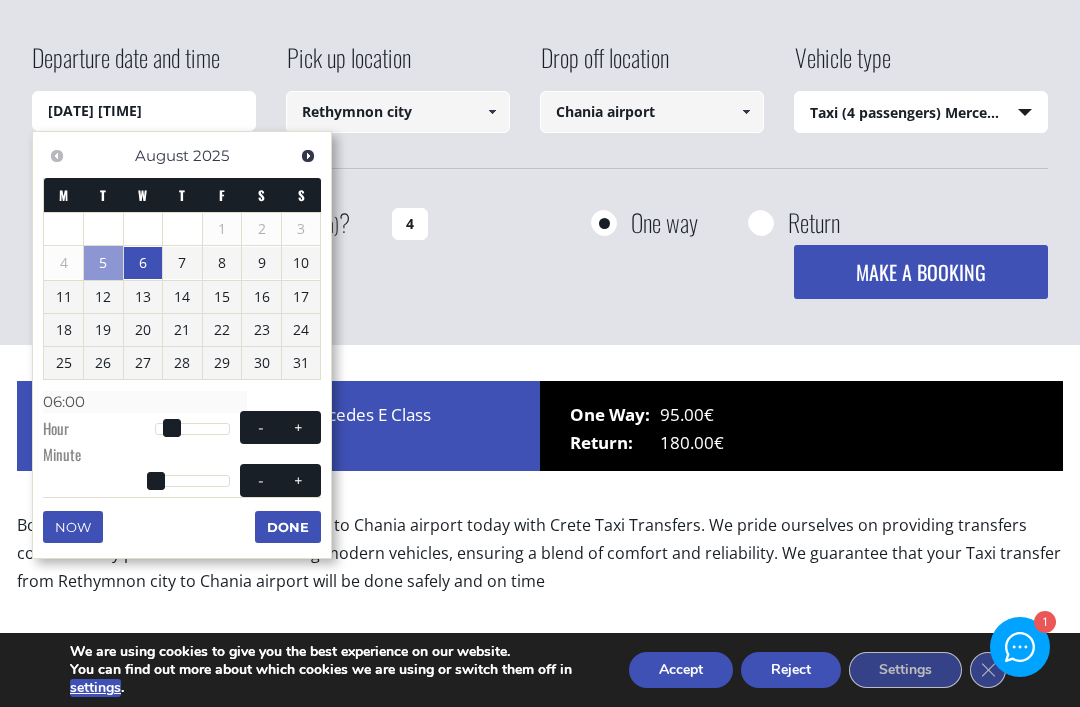 click on "+" at bounding box center (299, 427) 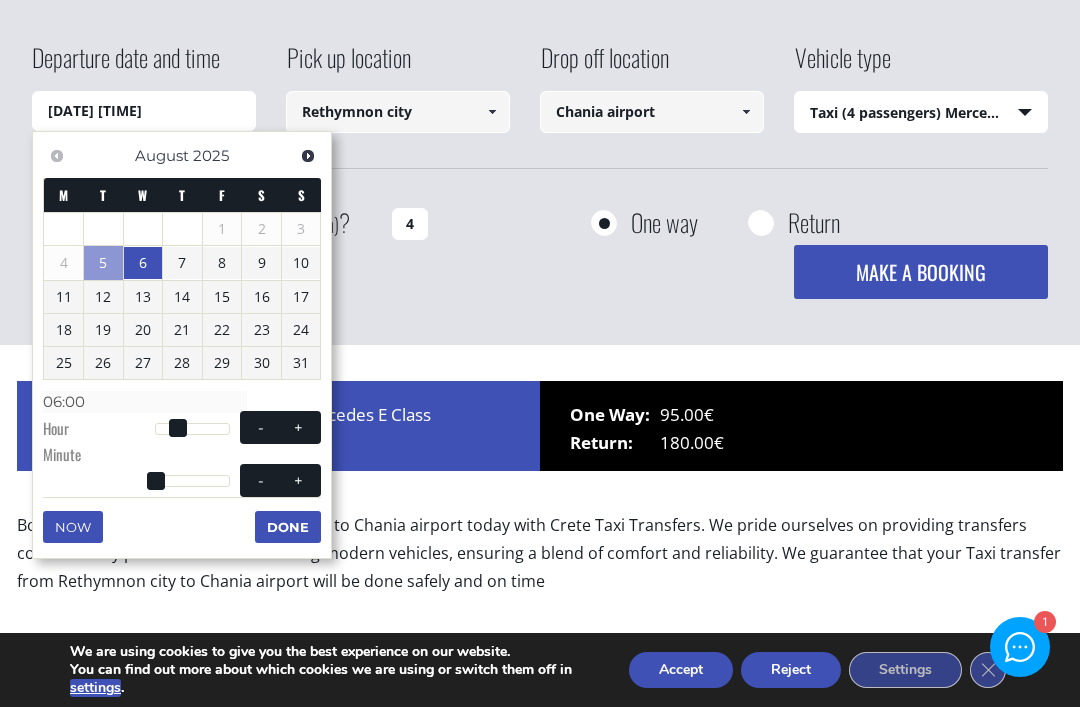 type on "06/08/2025 07:00" 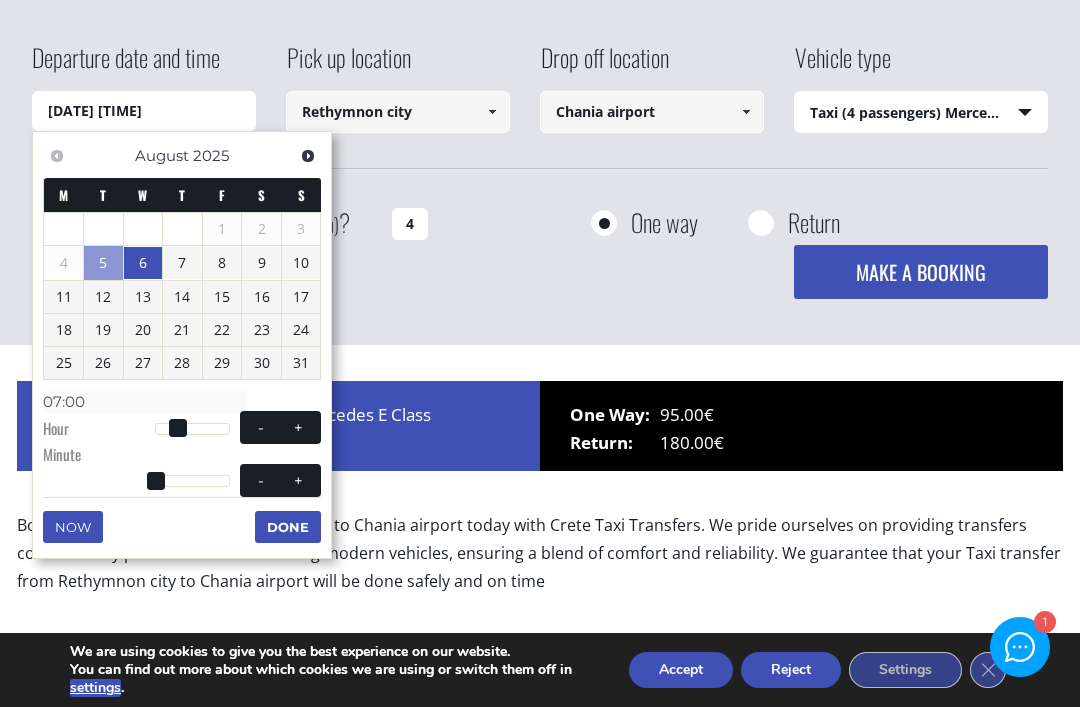 click on "+" at bounding box center [299, 427] 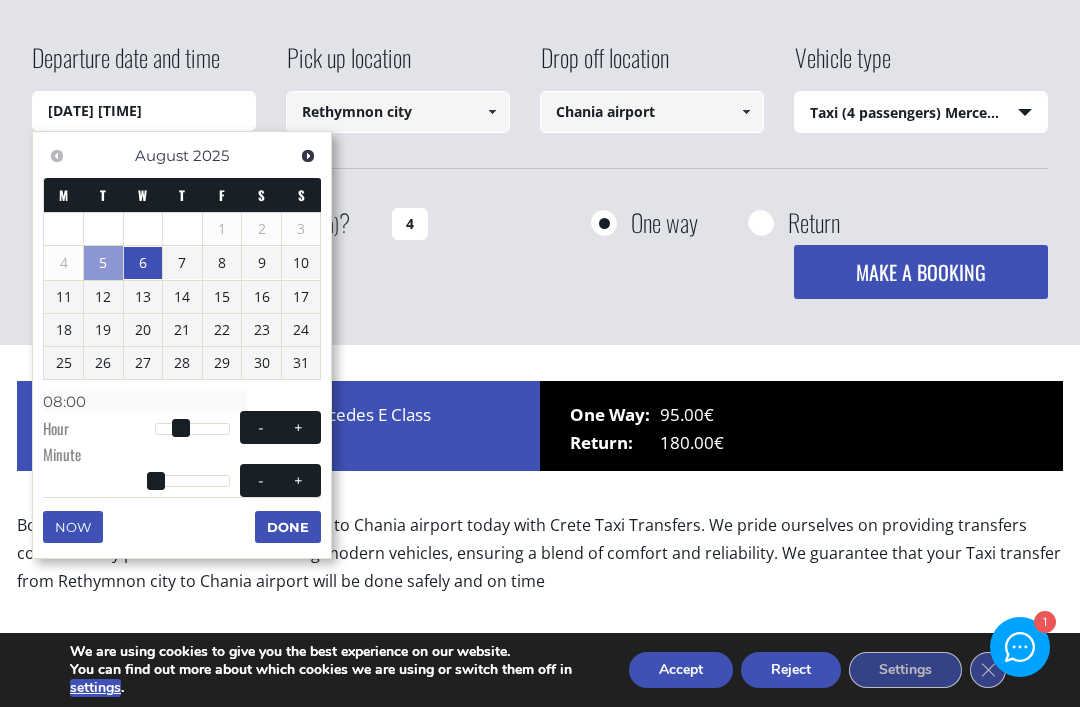 click at bounding box center (299, 428) 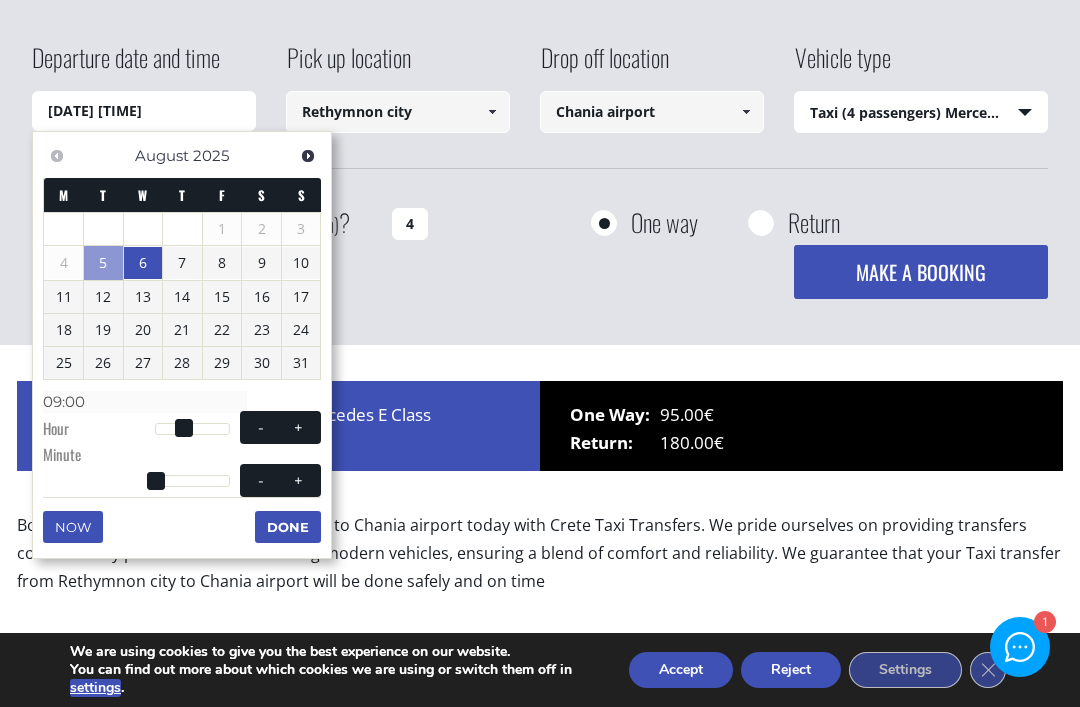 click on "Done" at bounding box center (288, 527) 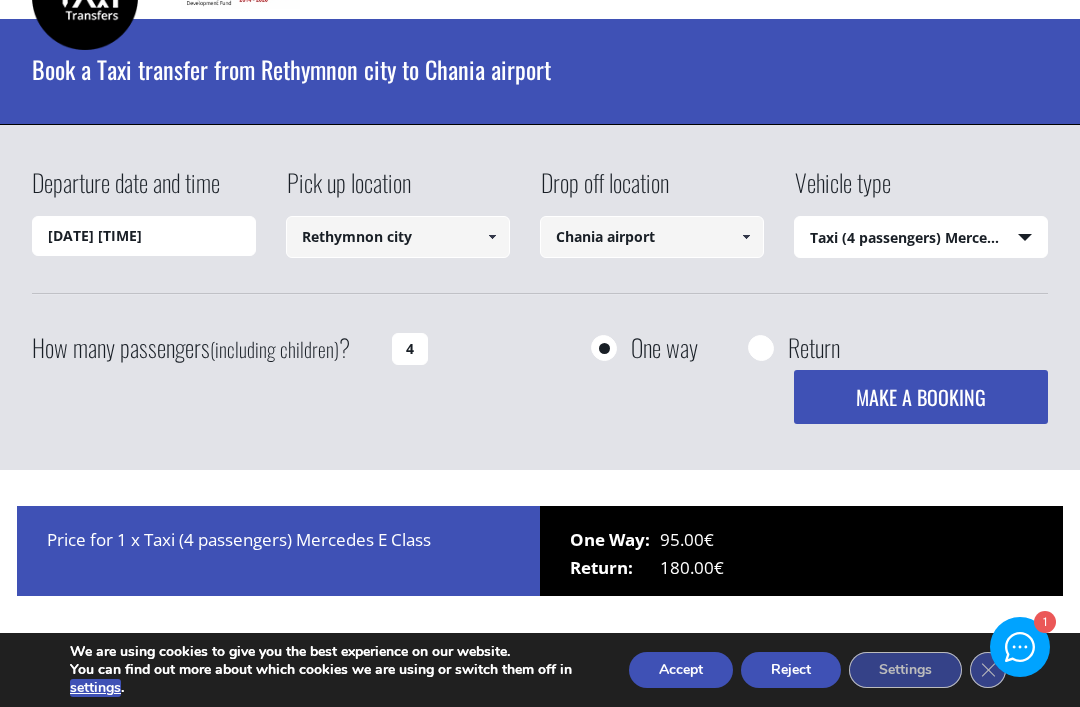 scroll, scrollTop: 58, scrollLeft: 0, axis: vertical 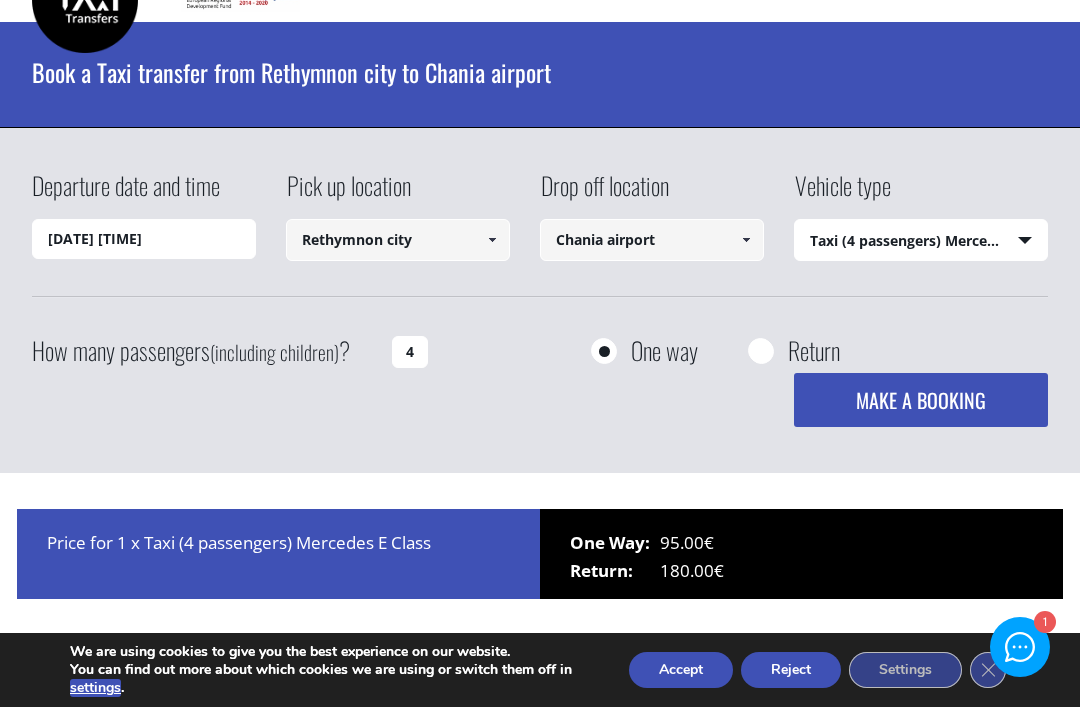 click on "06/08/2025 09:00" at bounding box center [144, 239] 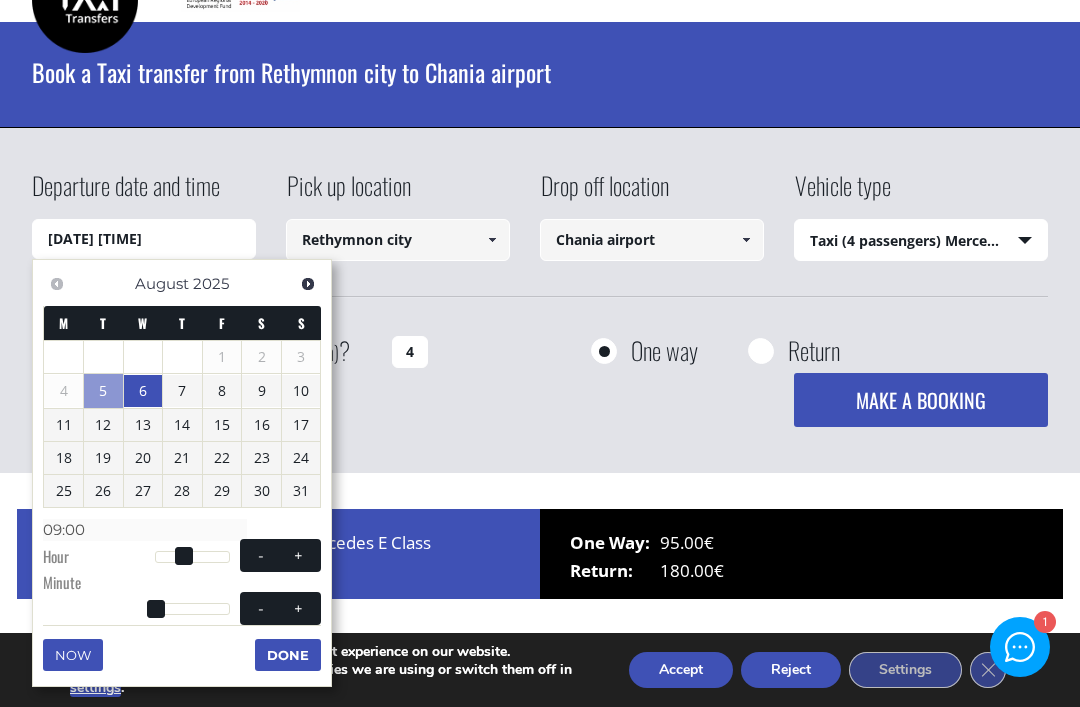 click at bounding box center (299, 556) 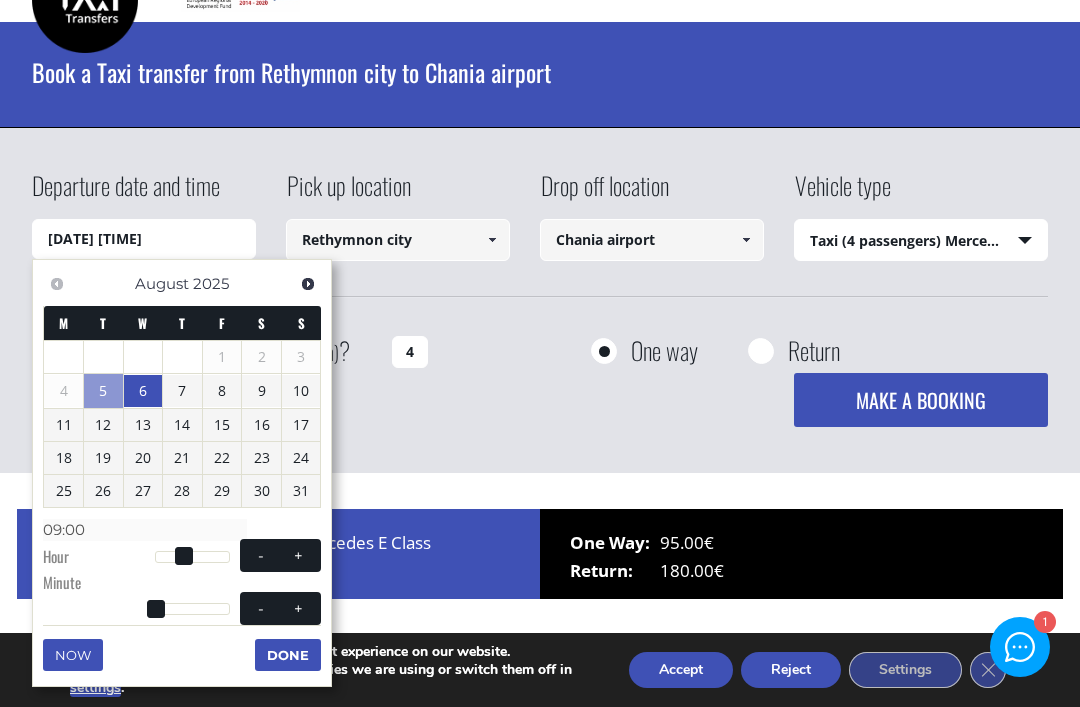 type on "06/08/2025 10:00" 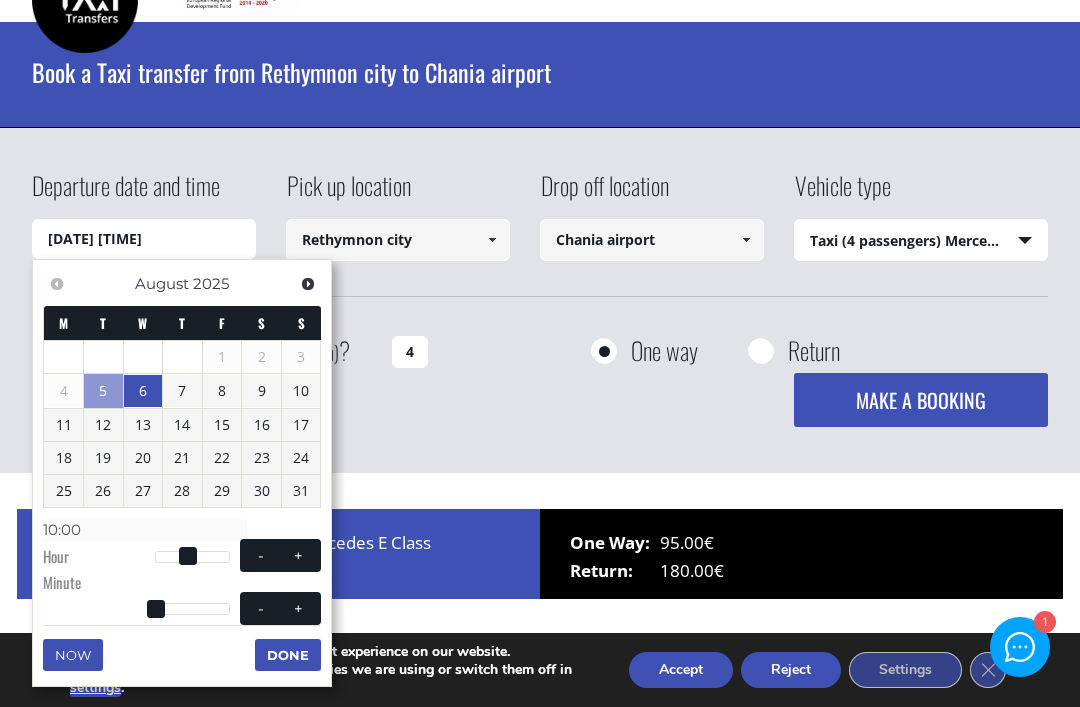 click on "Done" at bounding box center (288, 655) 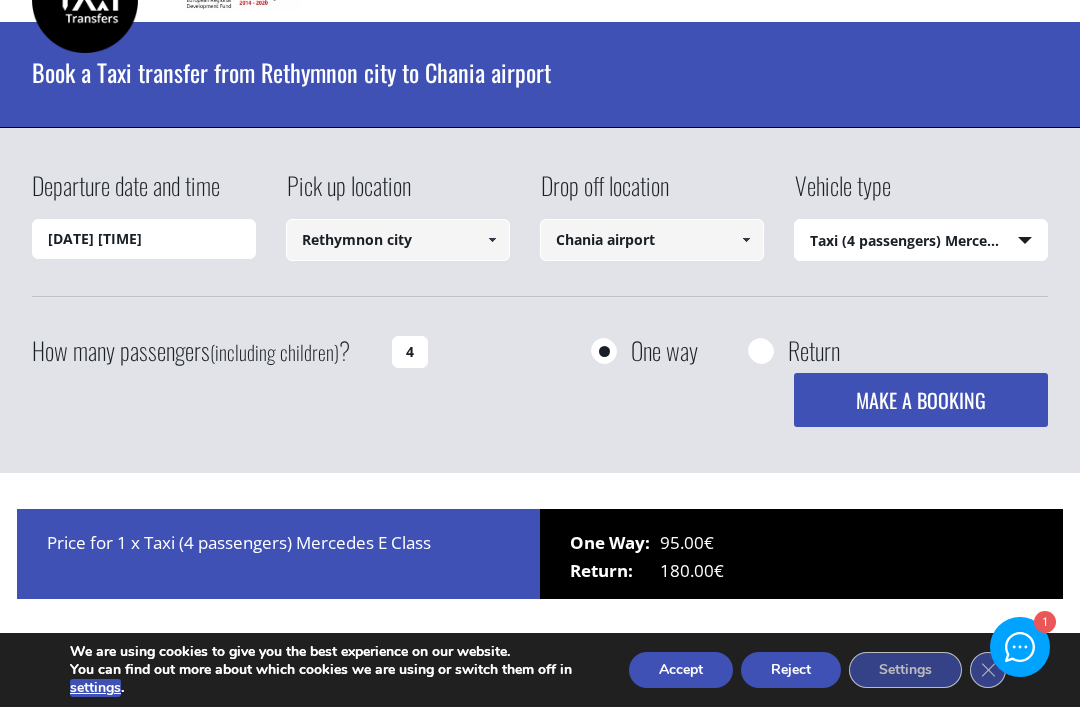 click on "MAKE A BOOKING" at bounding box center (921, 400) 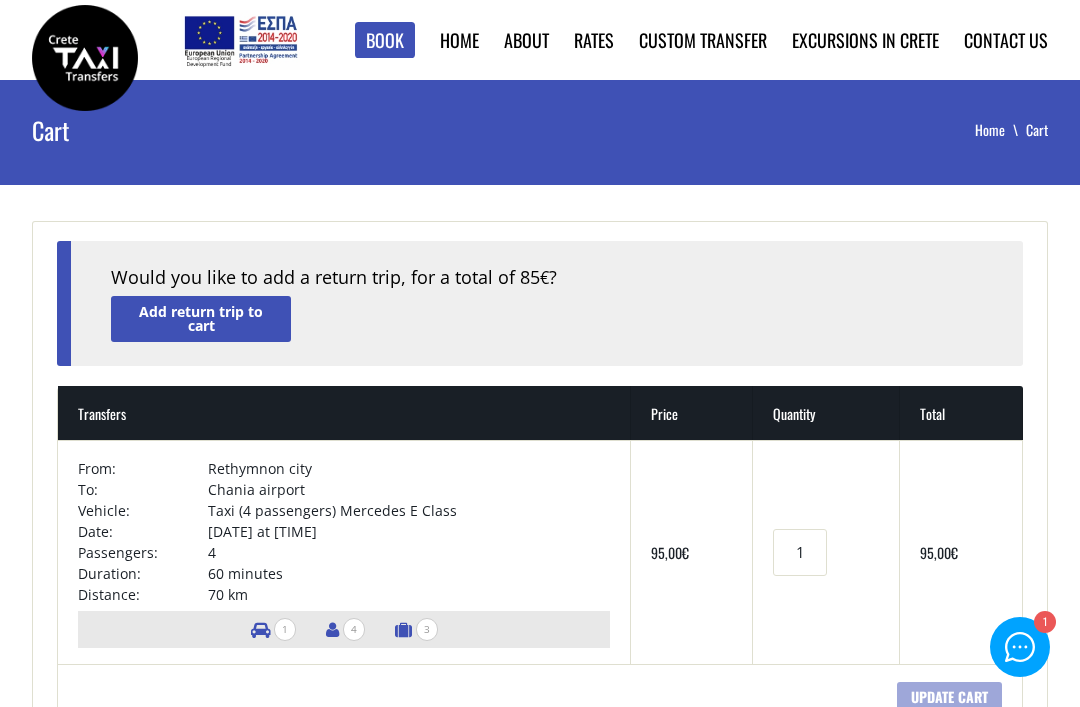 scroll, scrollTop: 0, scrollLeft: 0, axis: both 